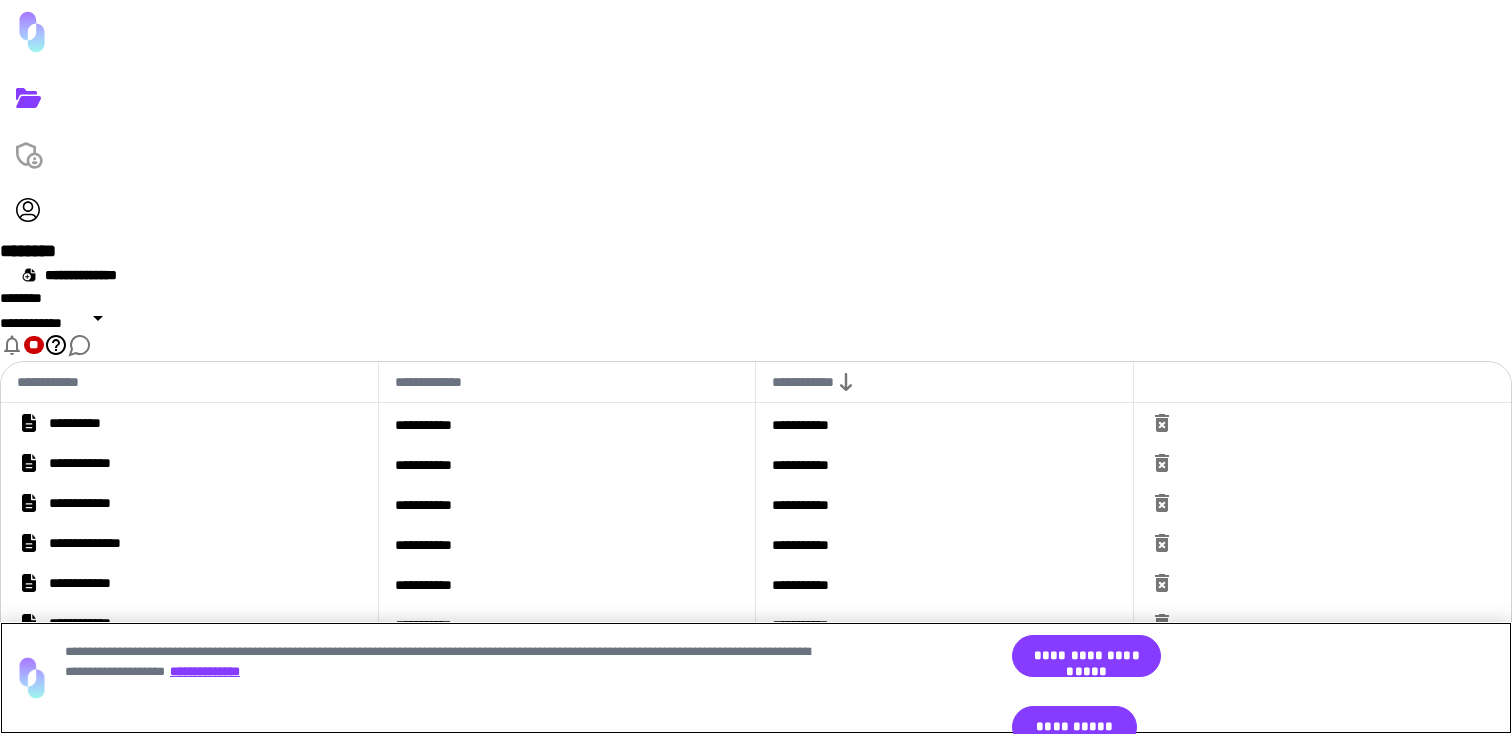 scroll, scrollTop: 0, scrollLeft: 0, axis: both 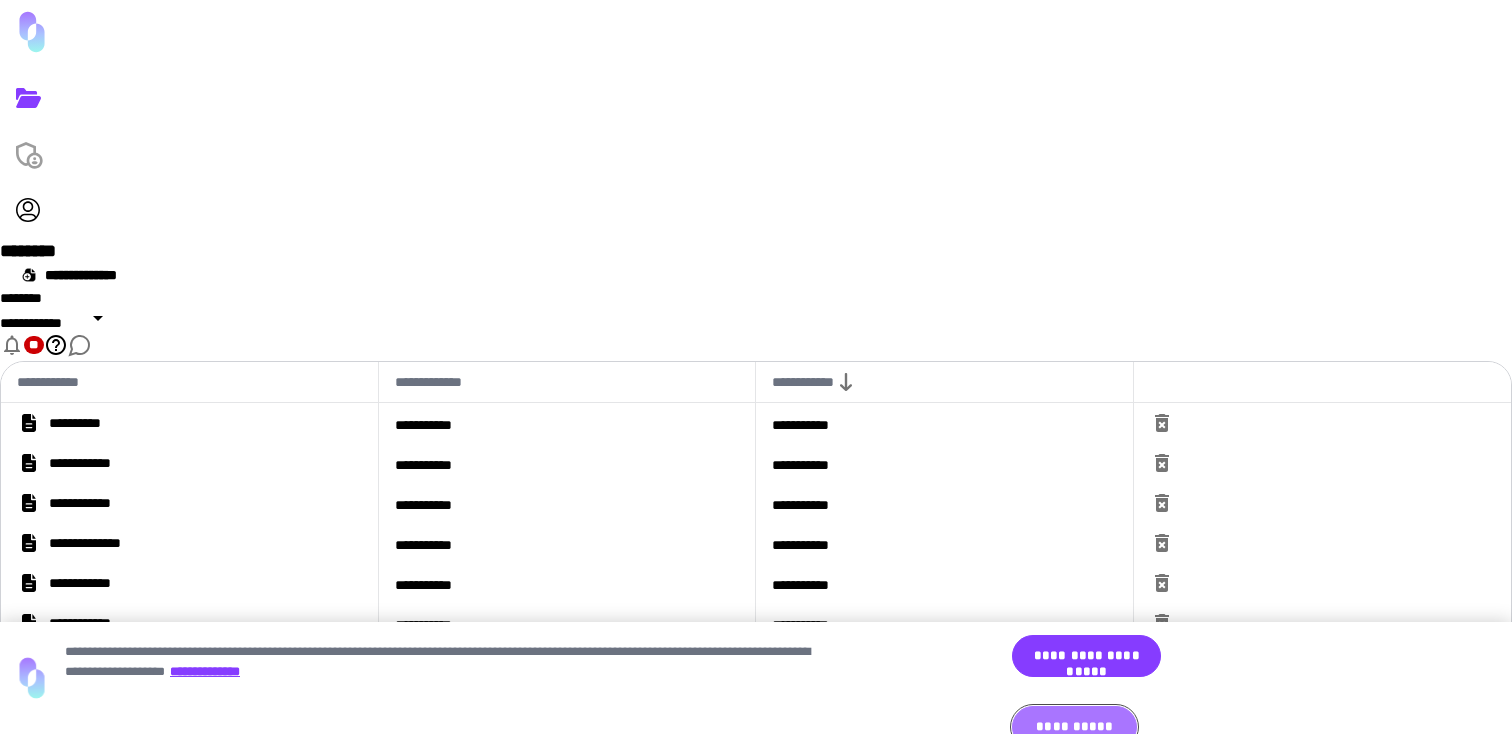 click on "**********" at bounding box center (1074, 727) 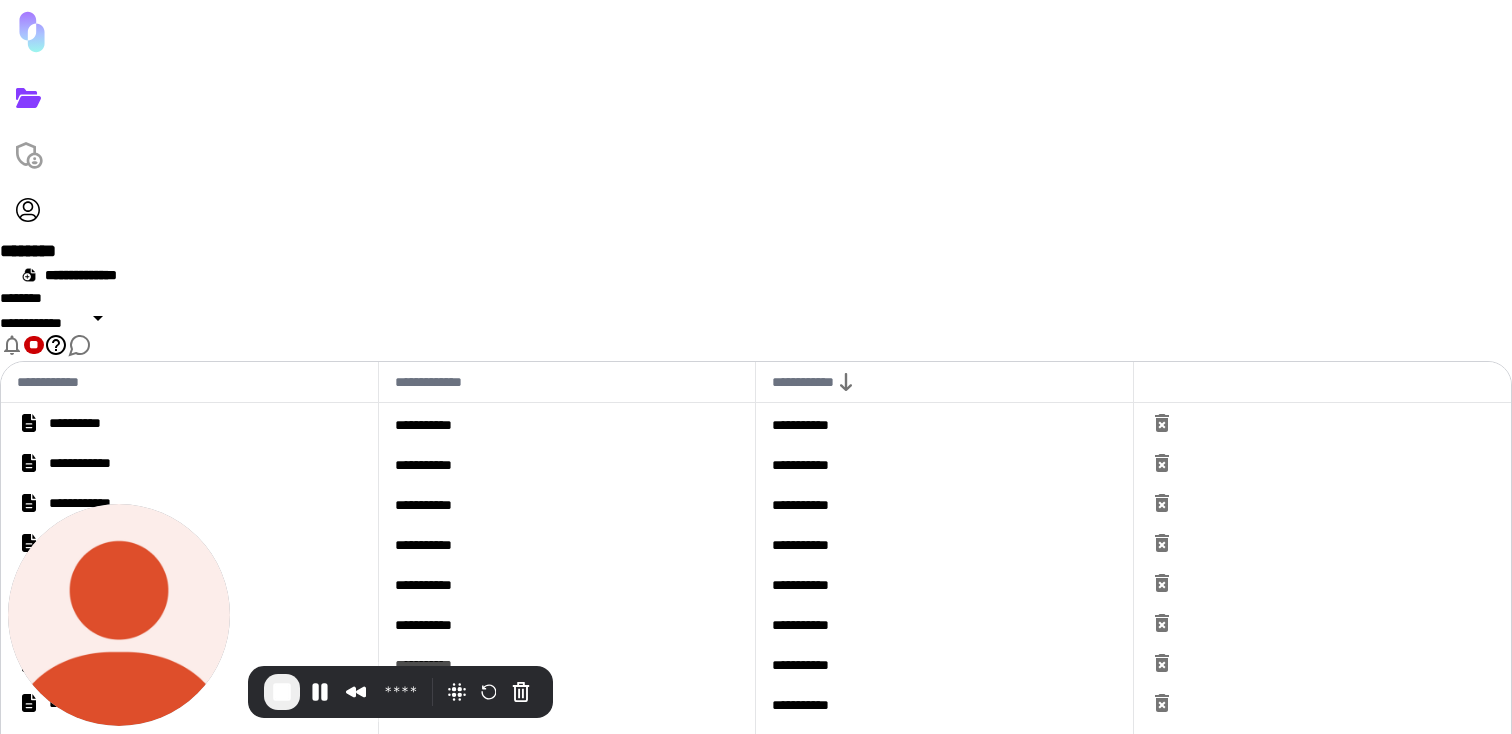 click on "[PHONE]" at bounding box center (756, 1061) 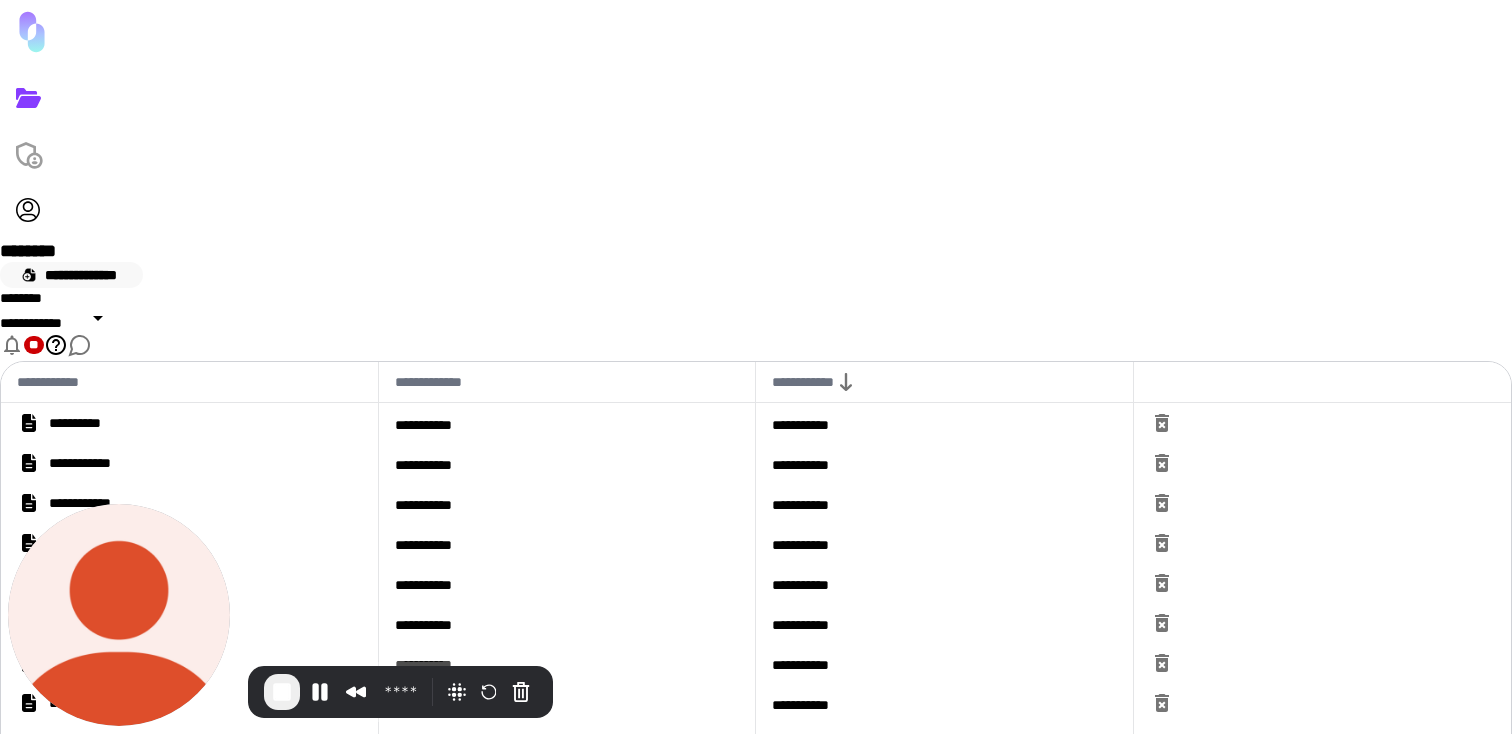 click on "**********" at bounding box center [71, 275] 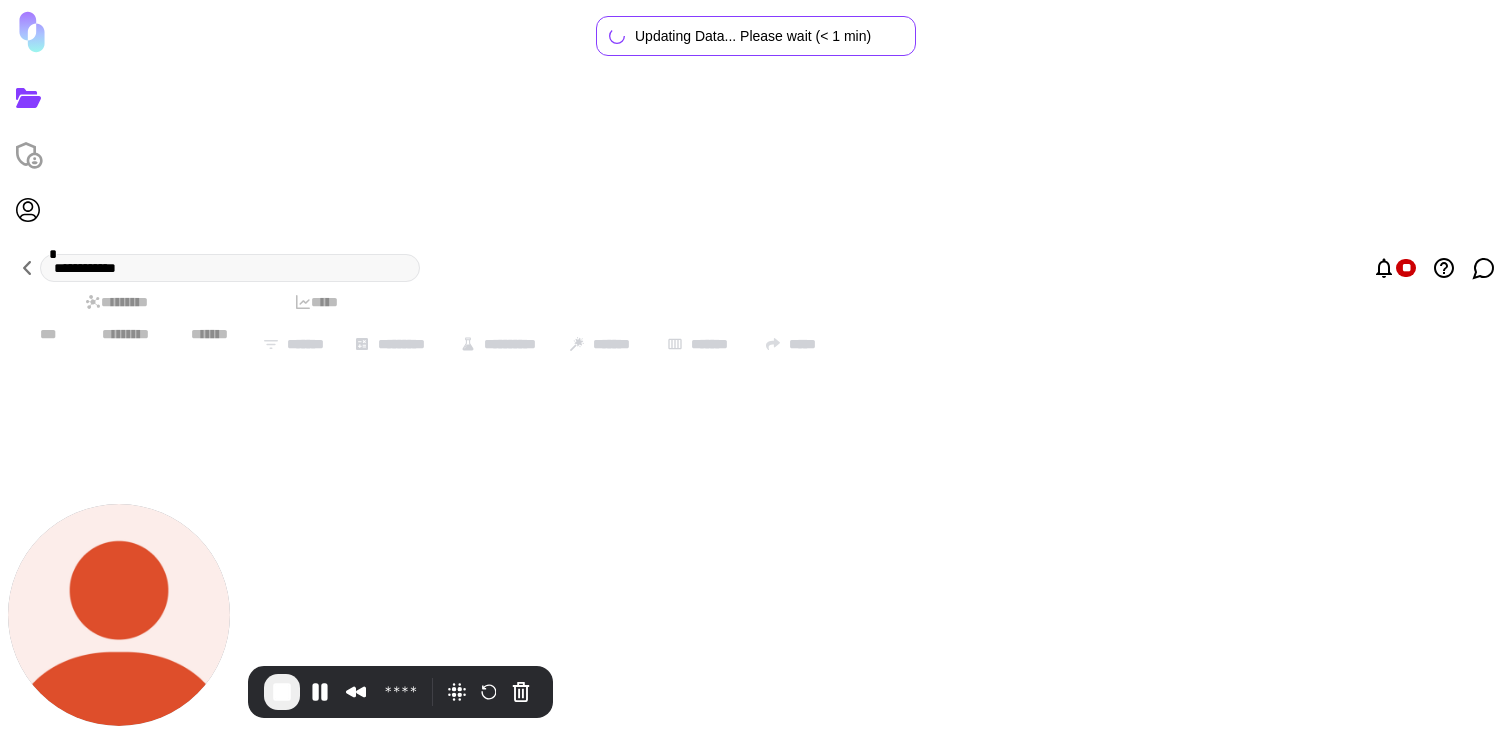type on "**********" 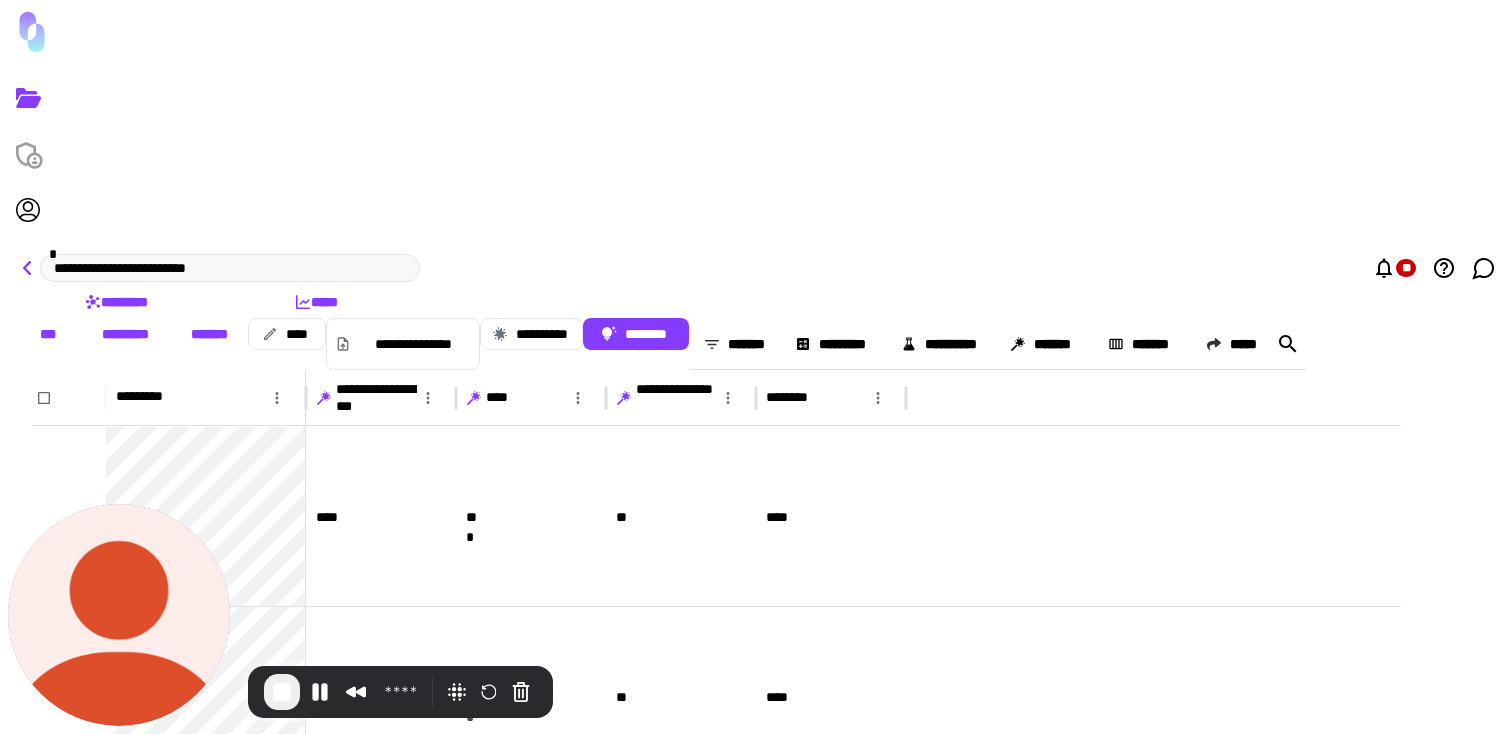 click 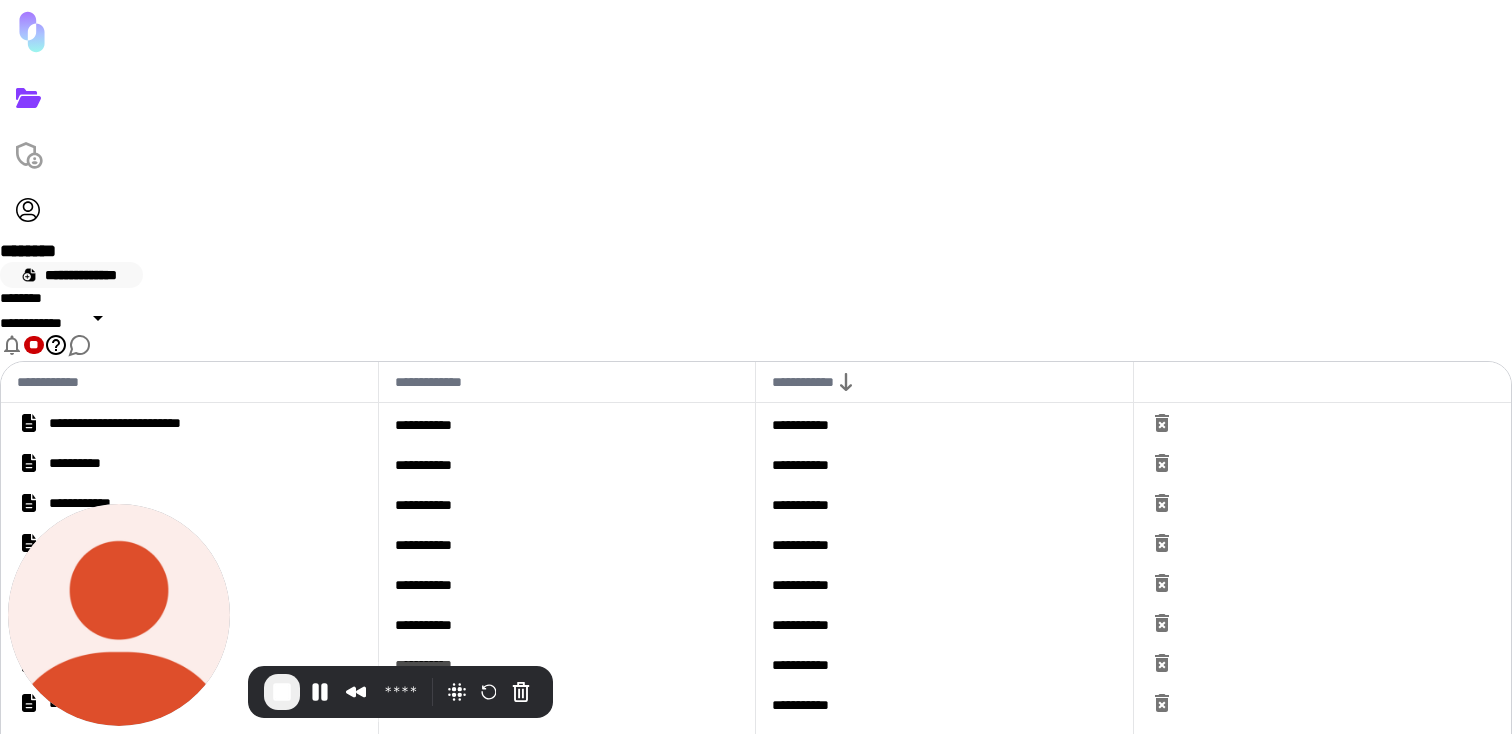 click on "**********" at bounding box center [71, 275] 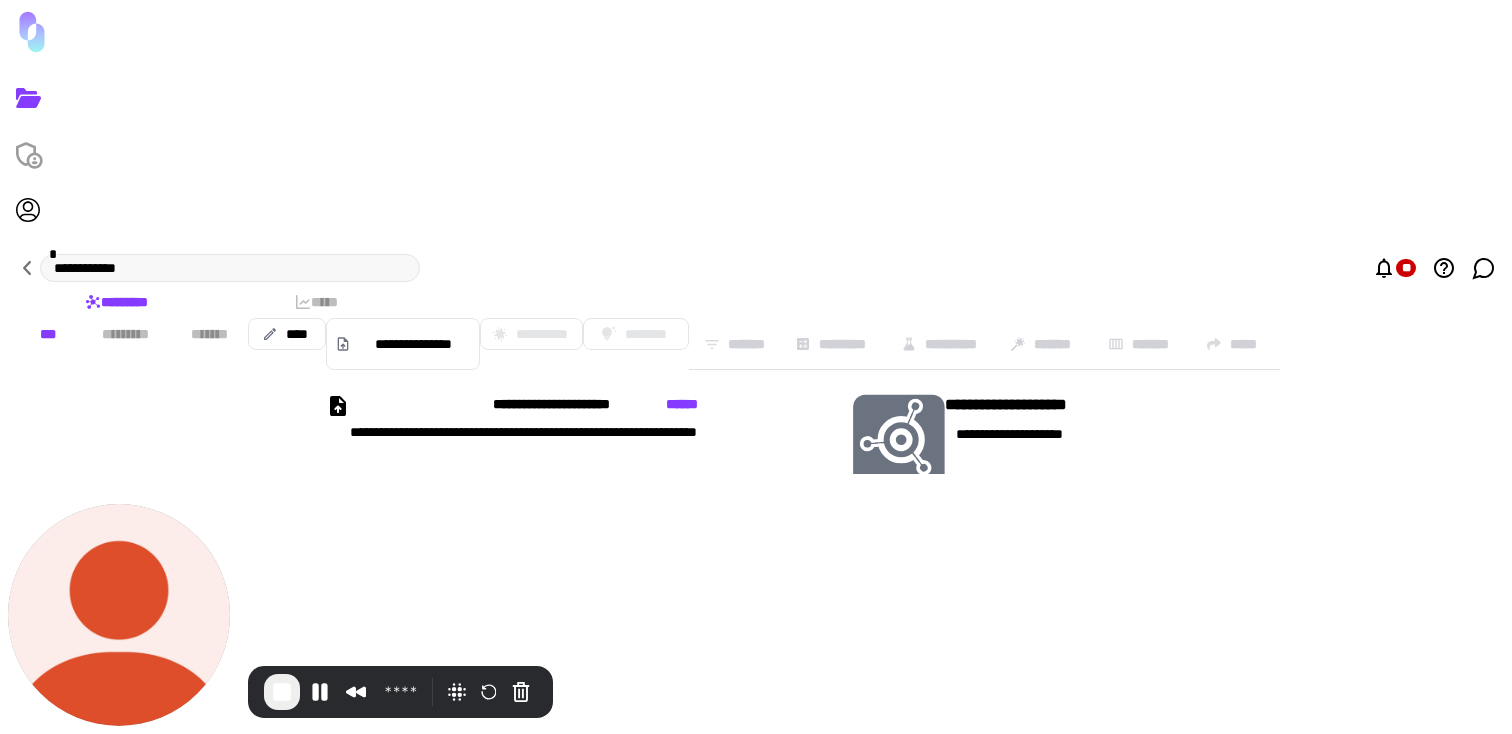 click 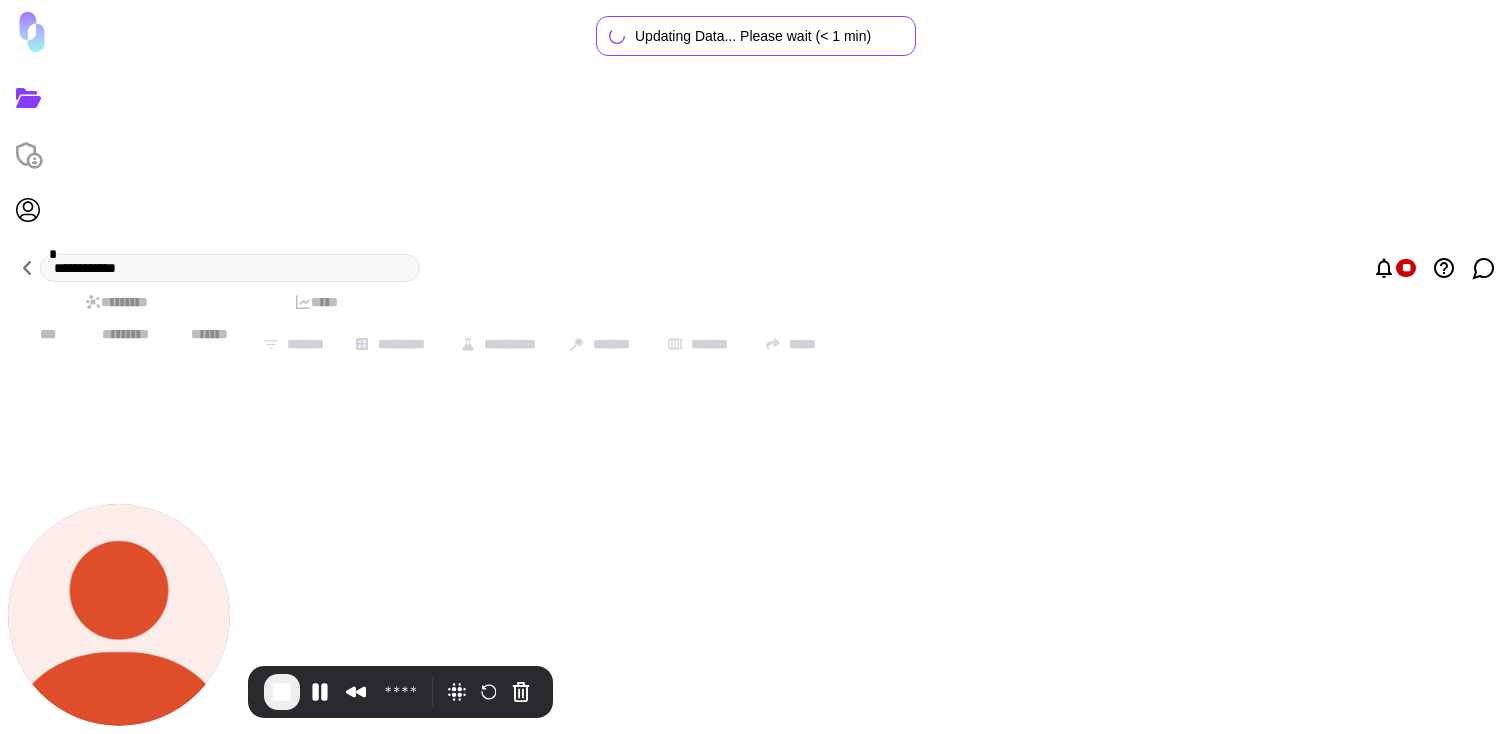 type on "**********" 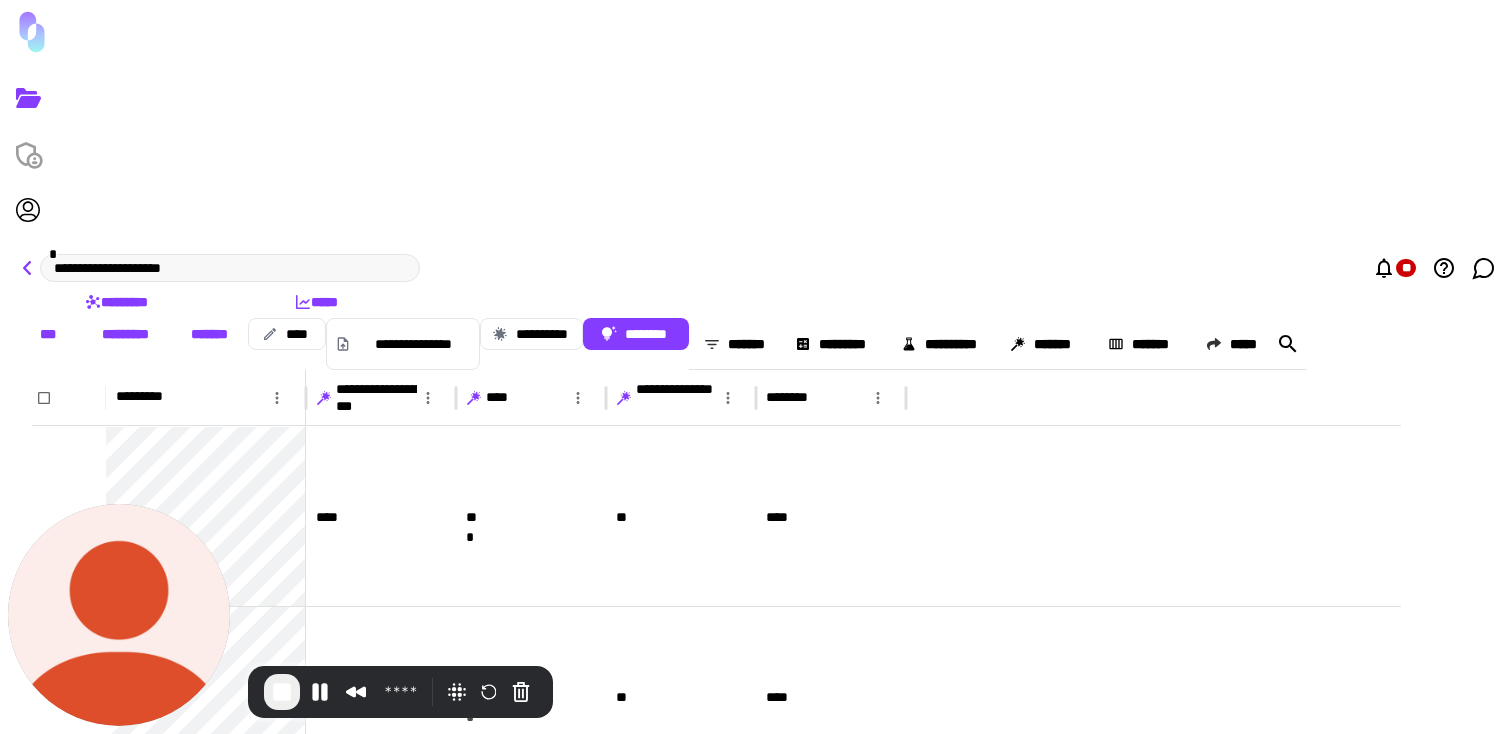 click 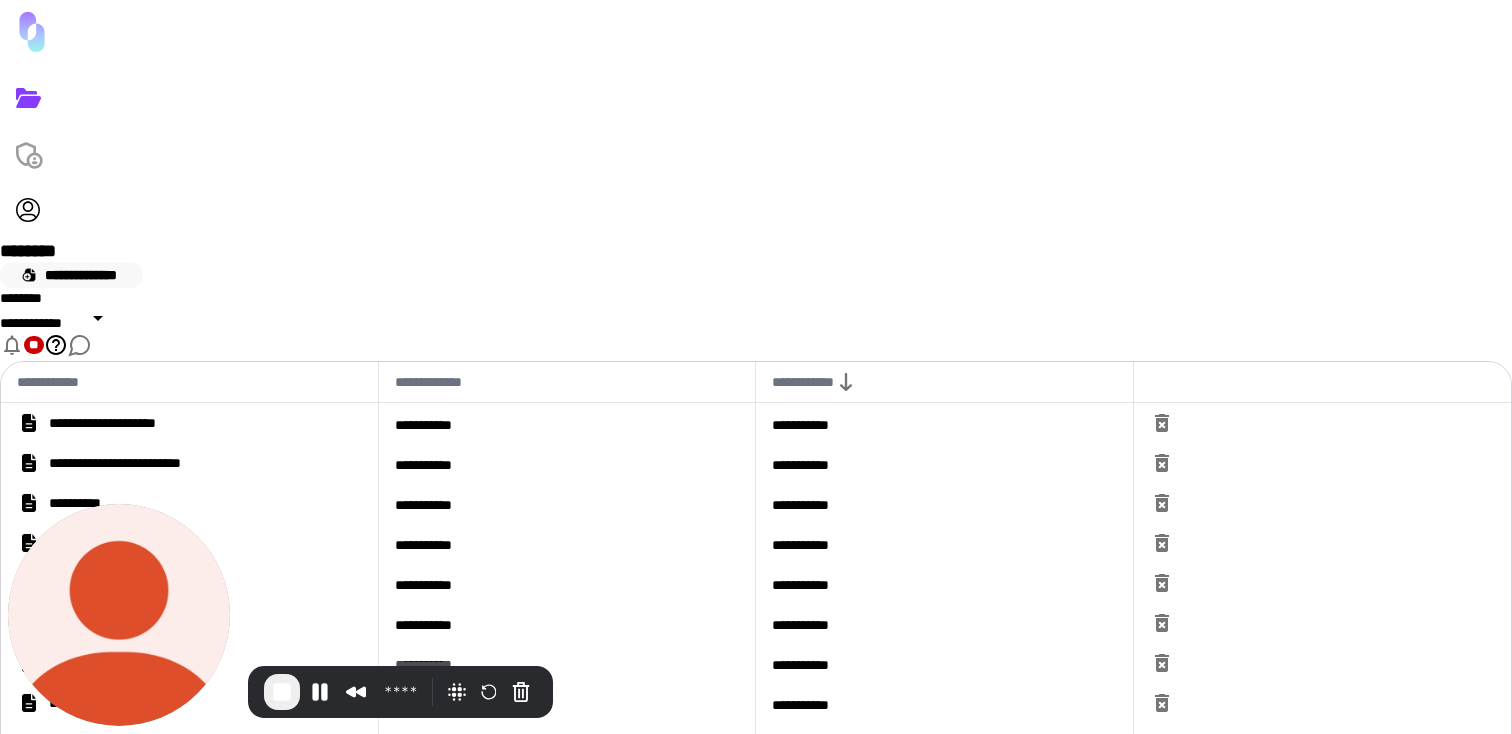 click on "**********" at bounding box center [71, 275] 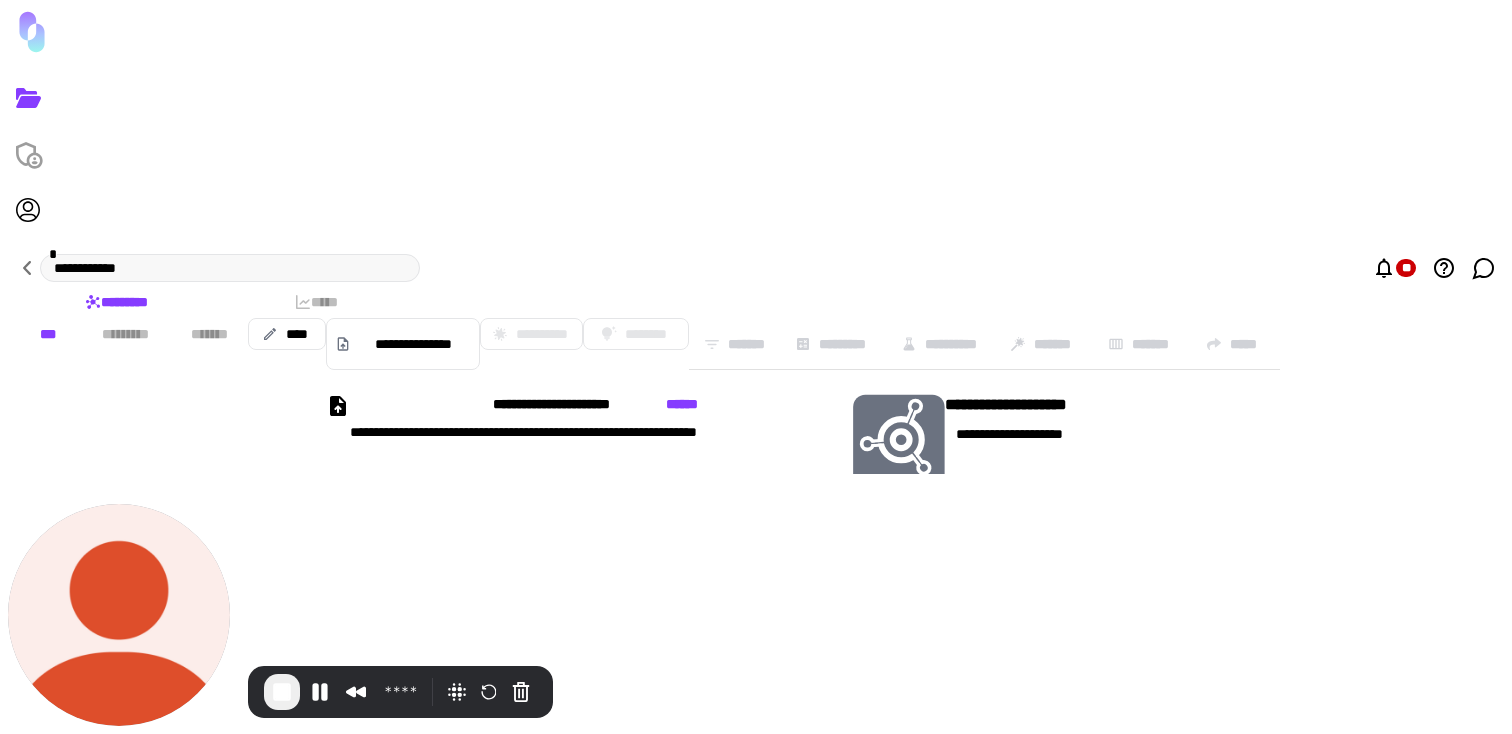 click on "**********" at bounding box center (1026, 405) 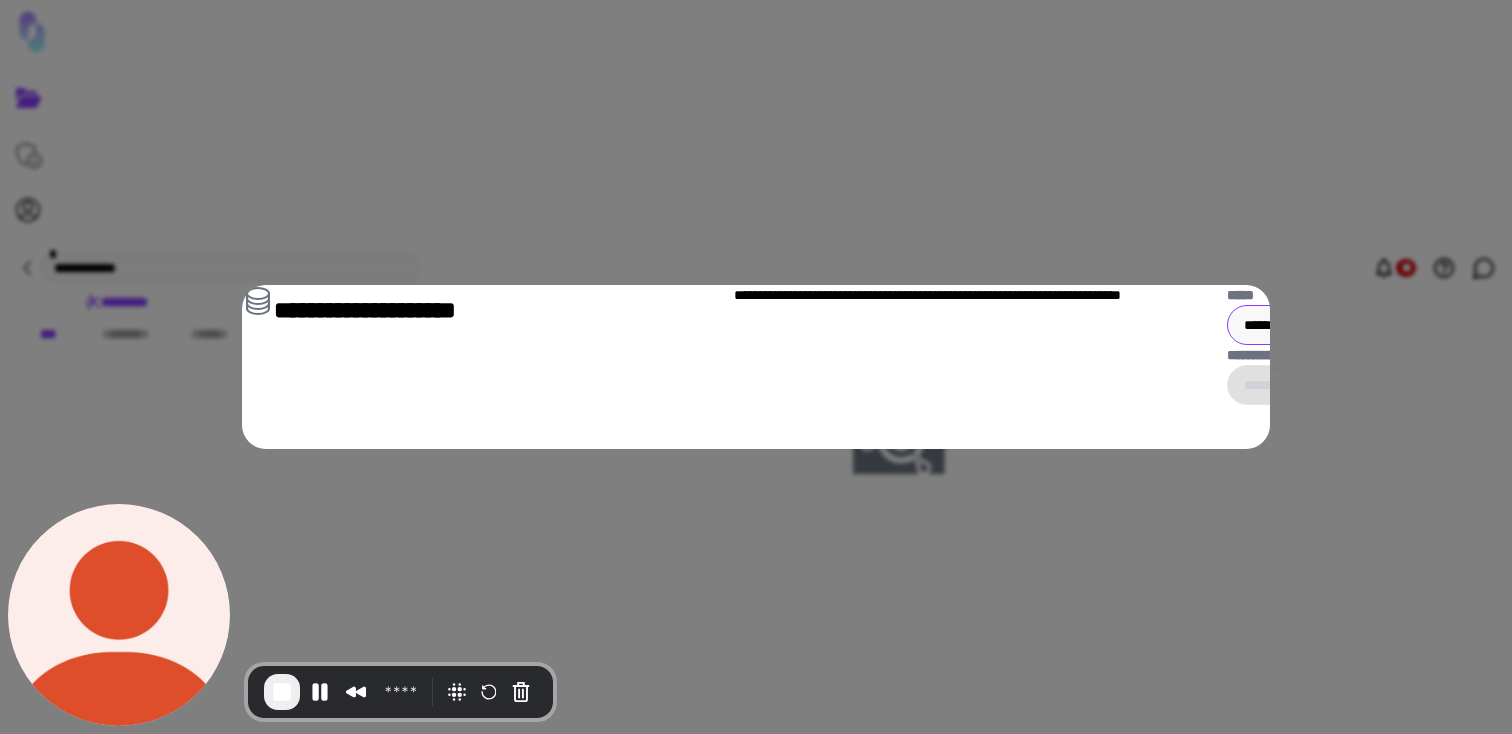 click on "[NUMBER] [STREET], [CITY], [STATE]" at bounding box center (756, 367) 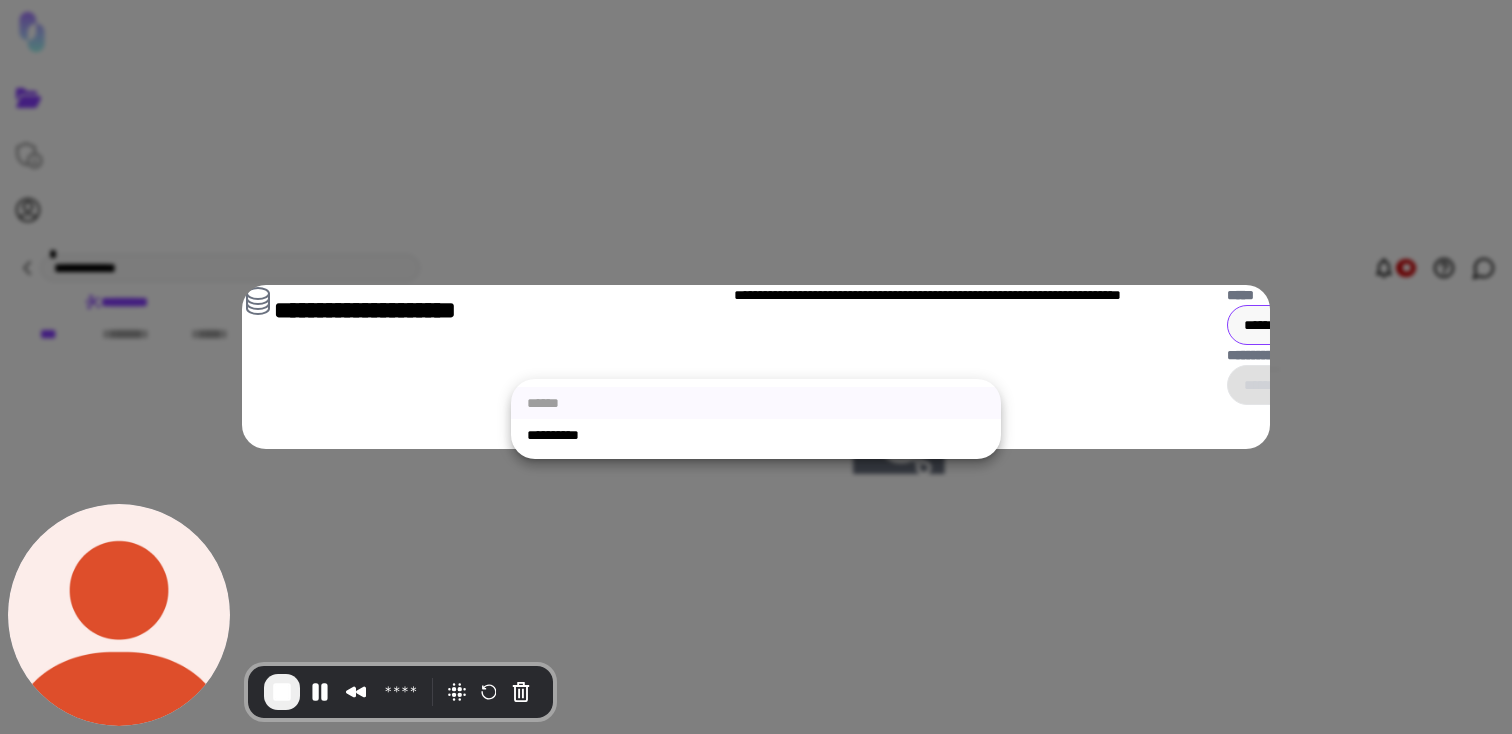 click on "**********" at bounding box center [756, 435] 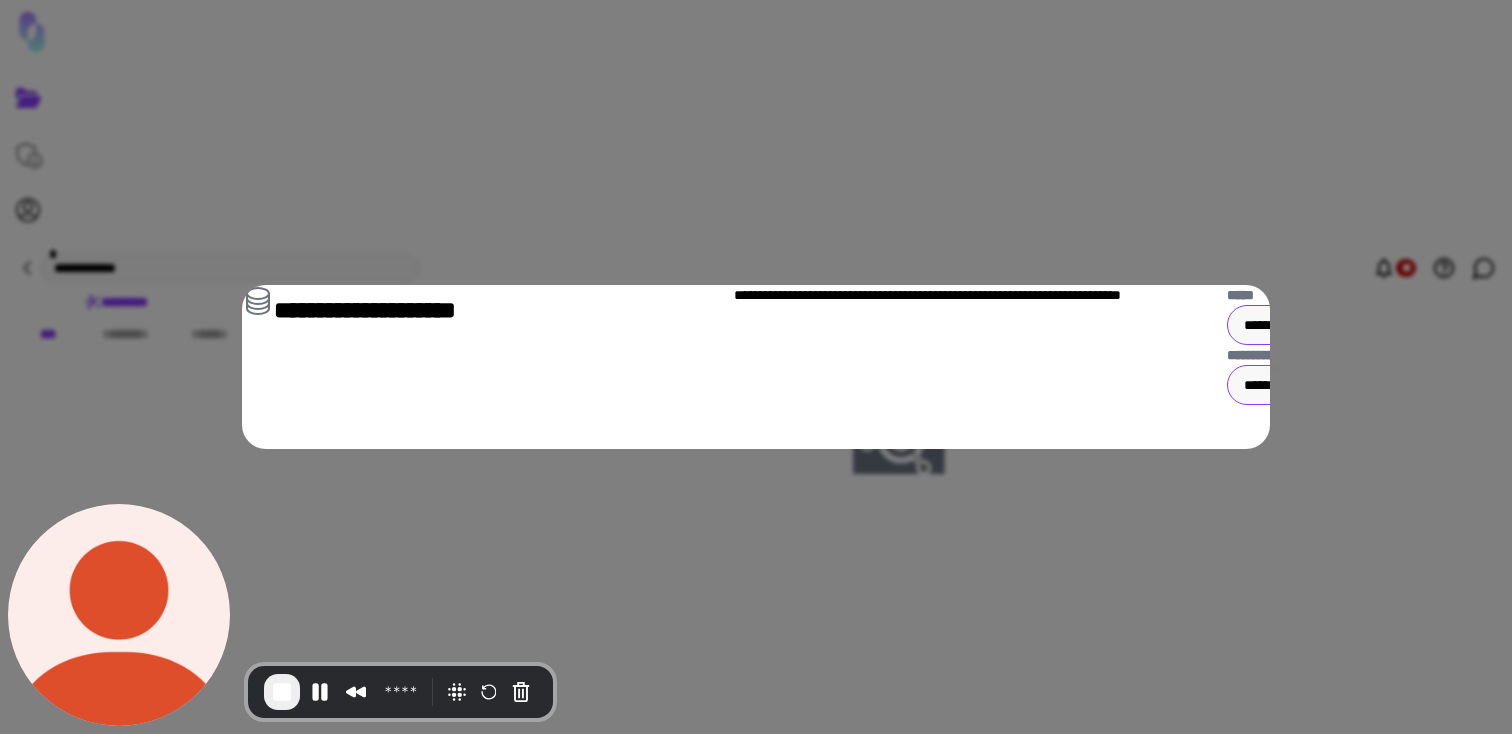 click on "[NUMBER] [STREET], [CITY], [STATE]" at bounding box center (756, 367) 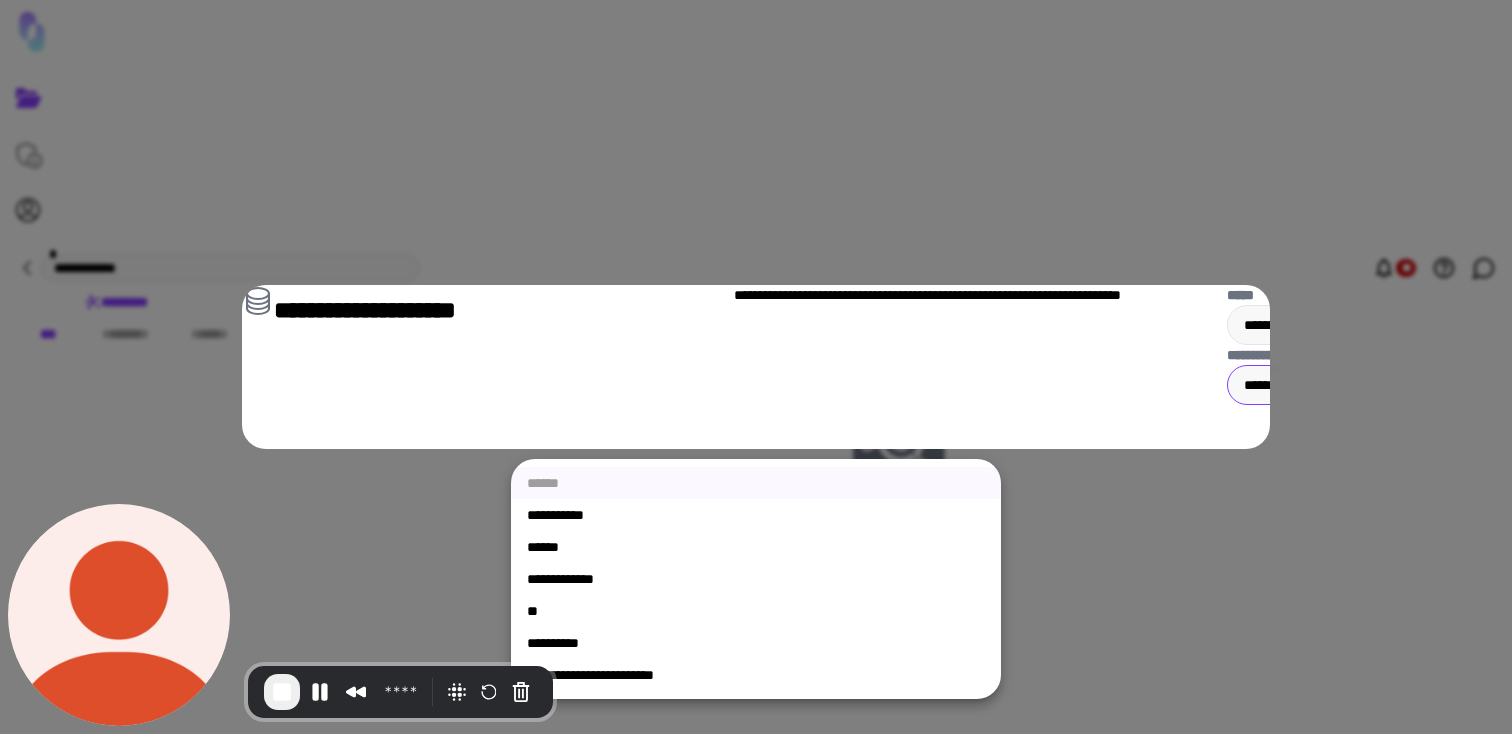 click on "**********" at bounding box center (756, 643) 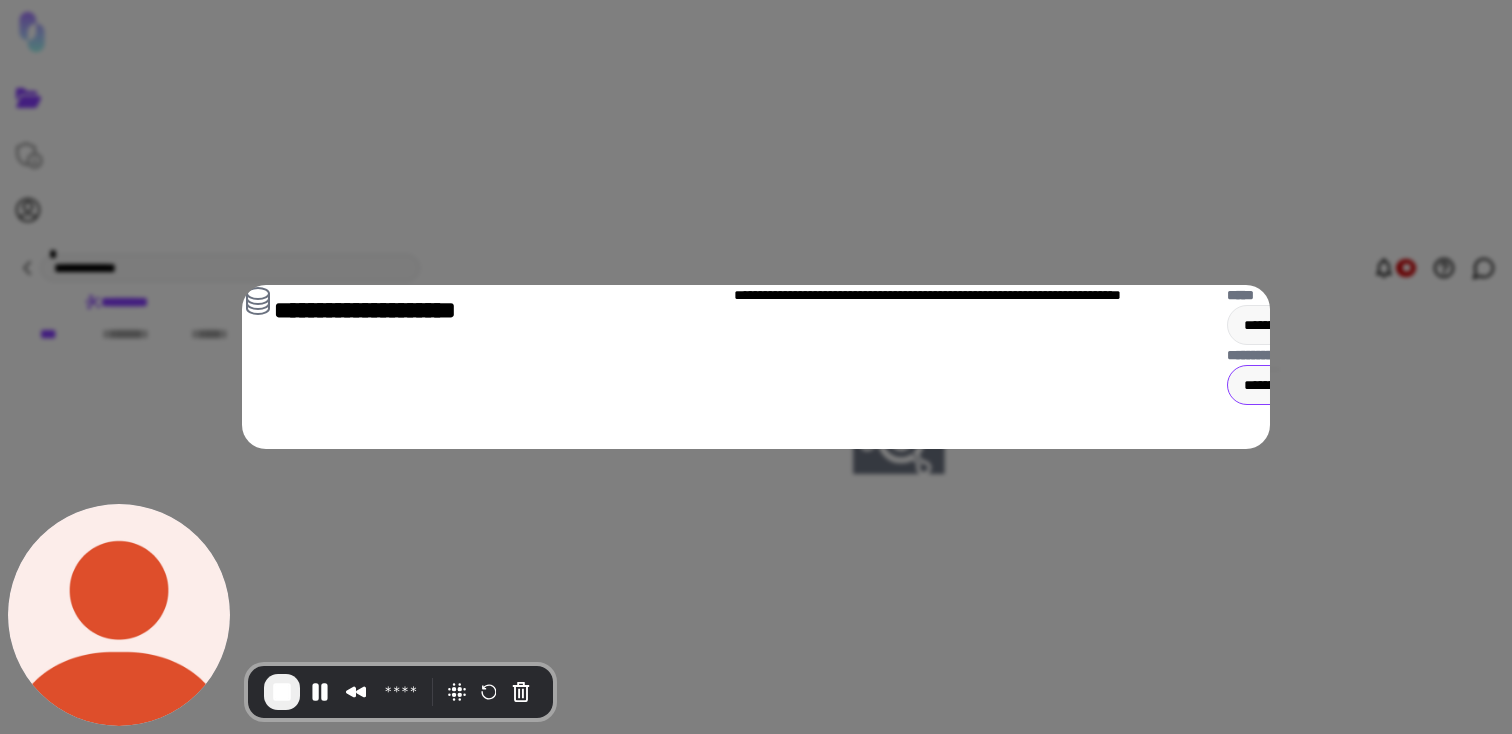 click on "******" at bounding box center (1659, 427) 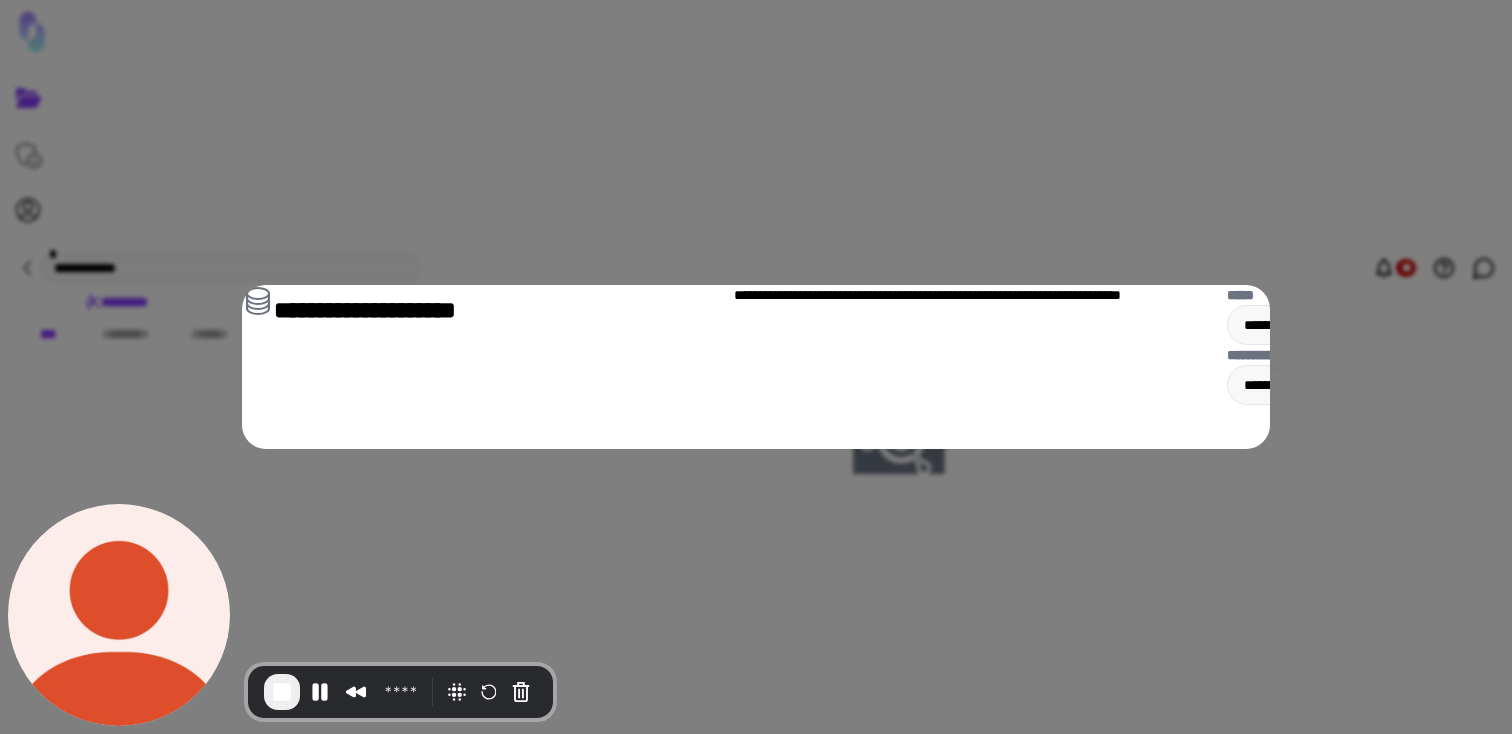 type on "**********" 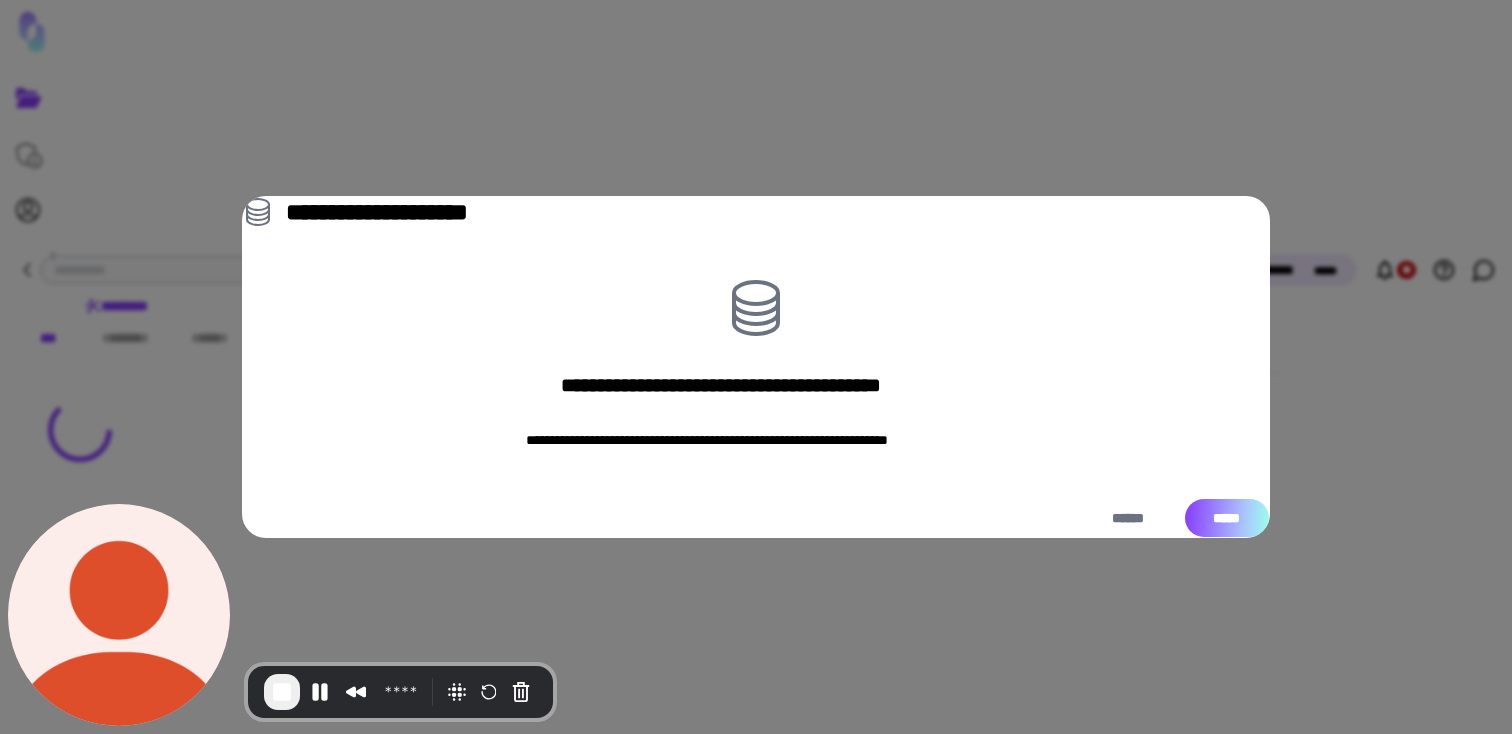 click on "*****" at bounding box center (1227, 518) 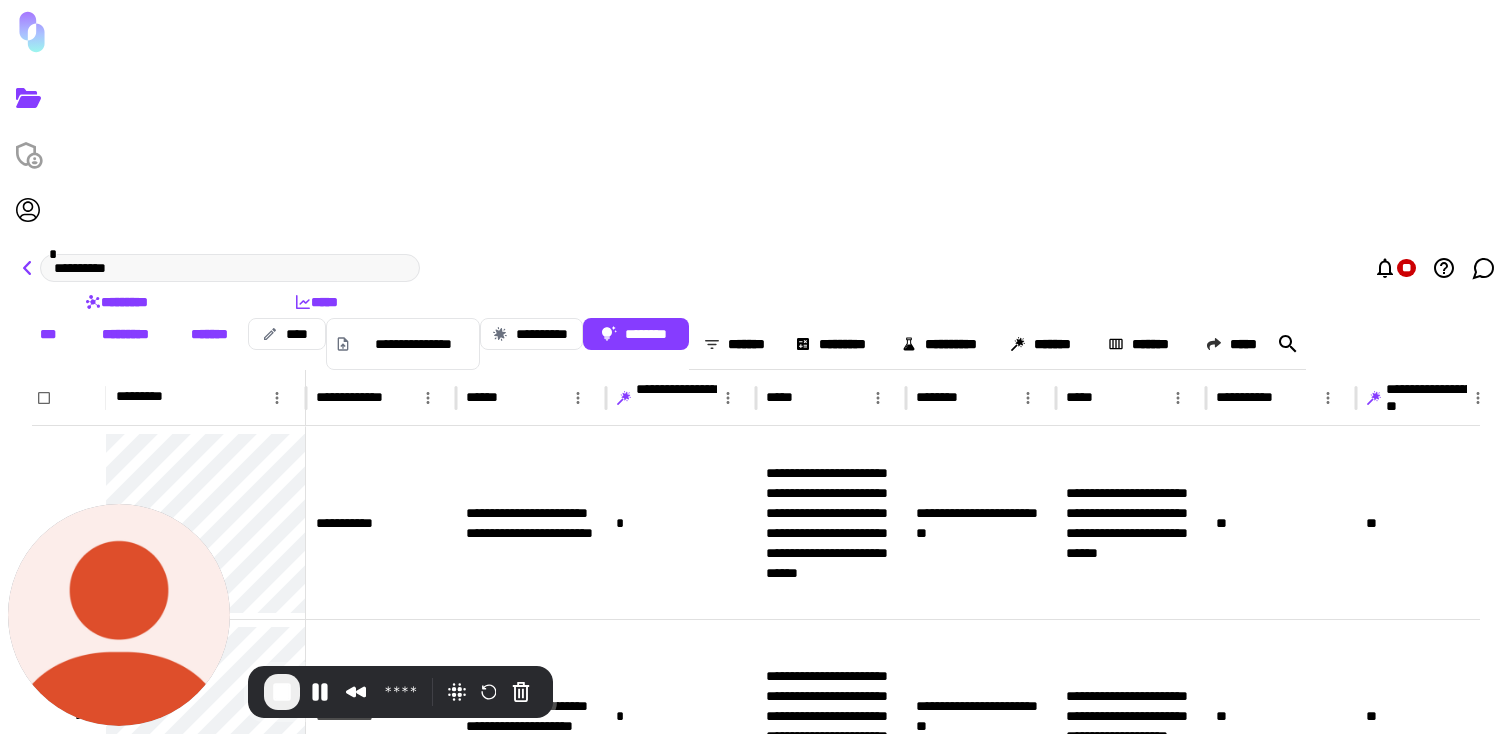 click 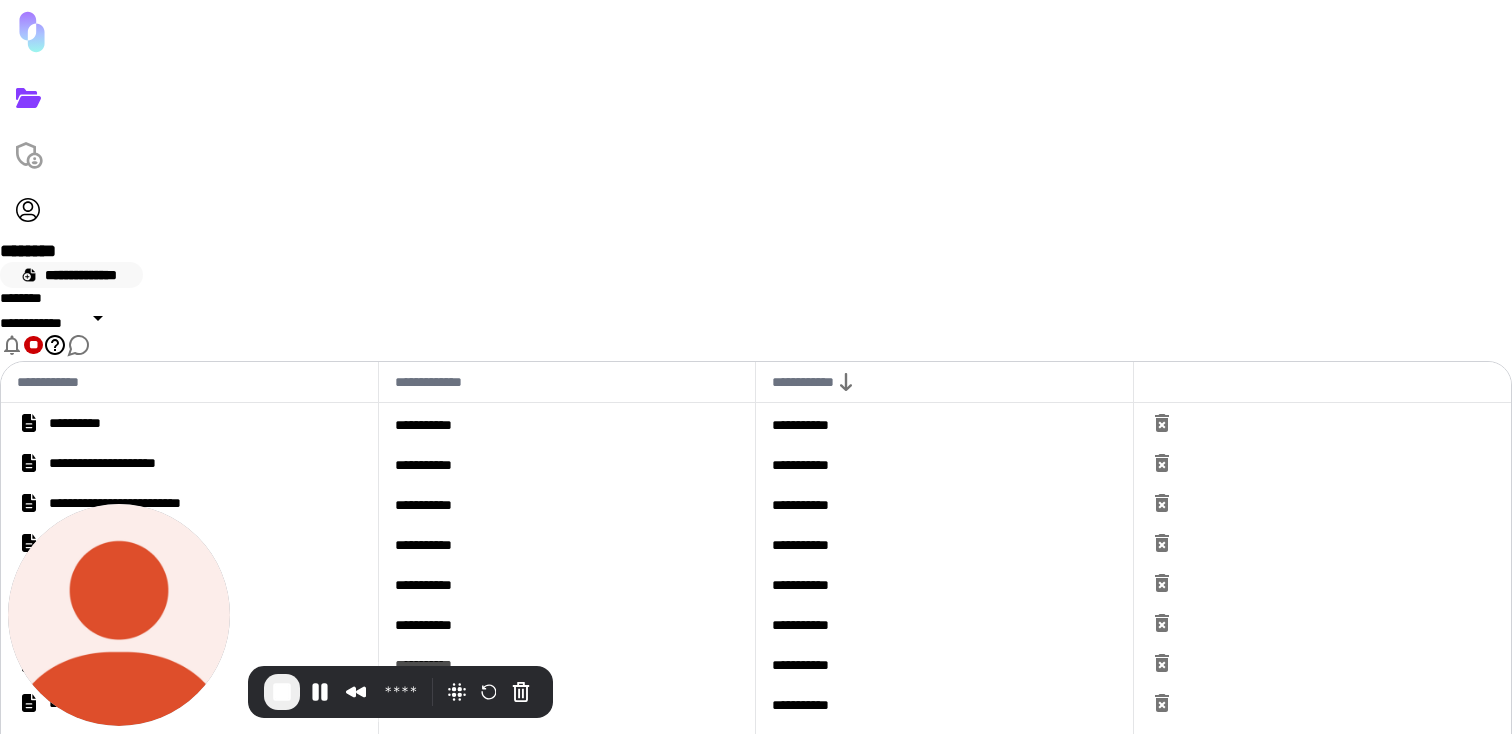 click on "**********" at bounding box center (71, 275) 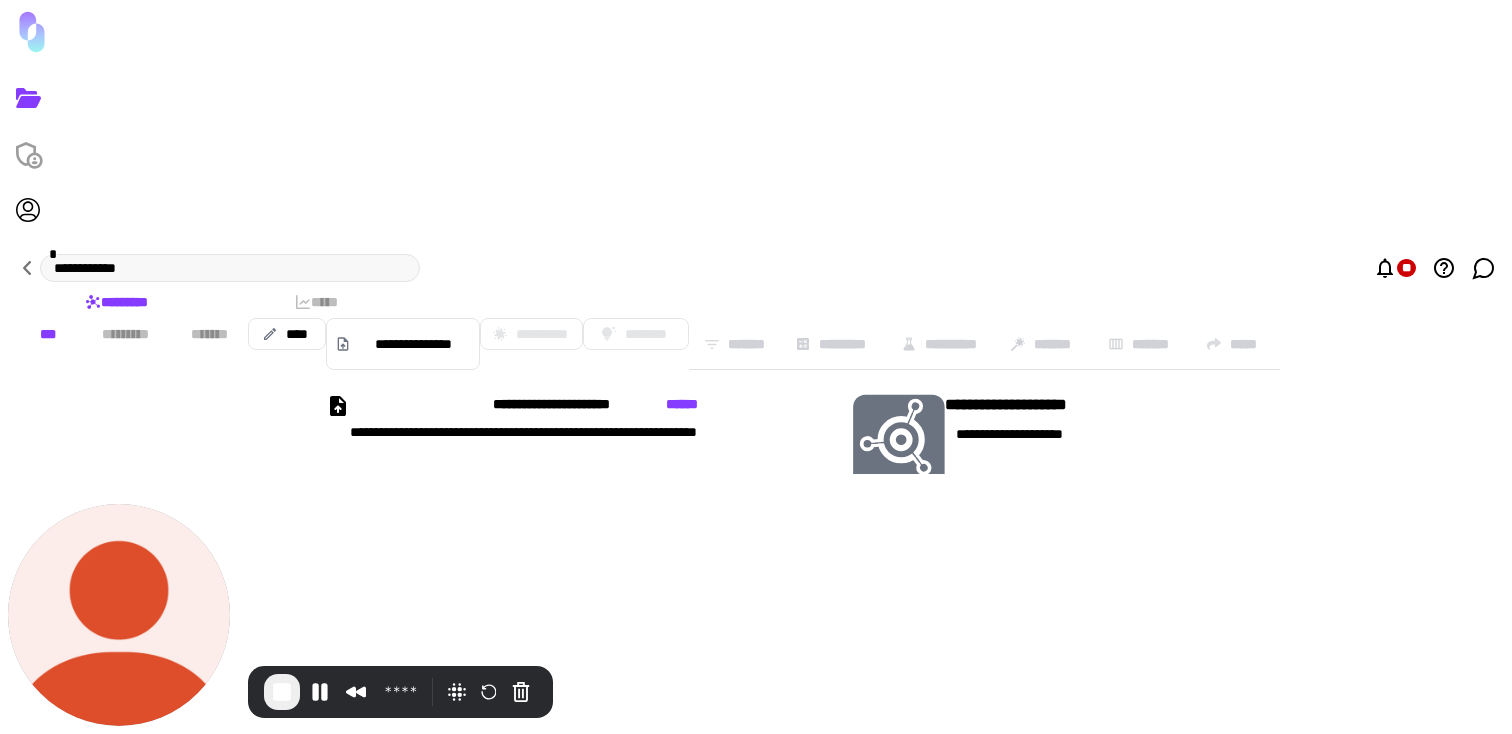 click on "**********" at bounding box center [803, 517] 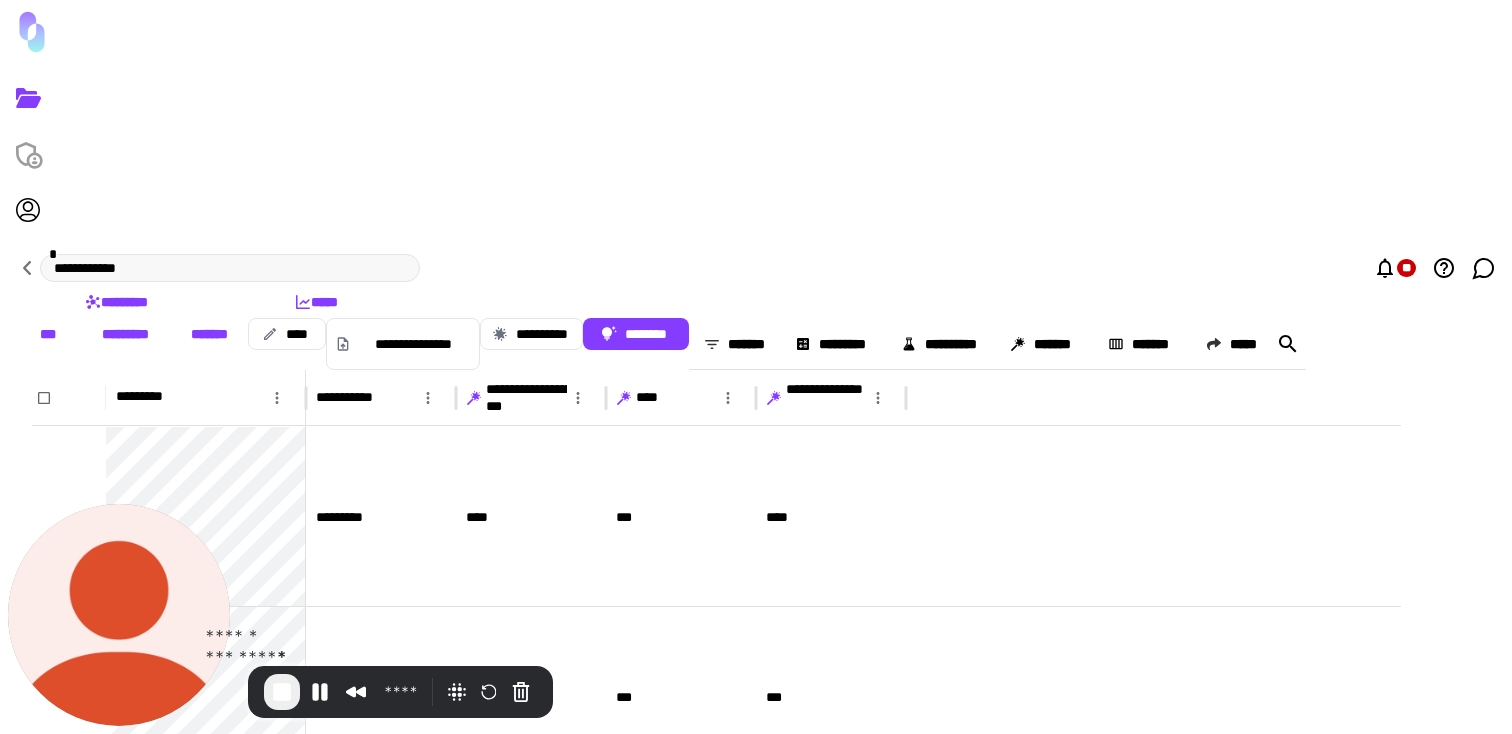 click at bounding box center [282, 692] 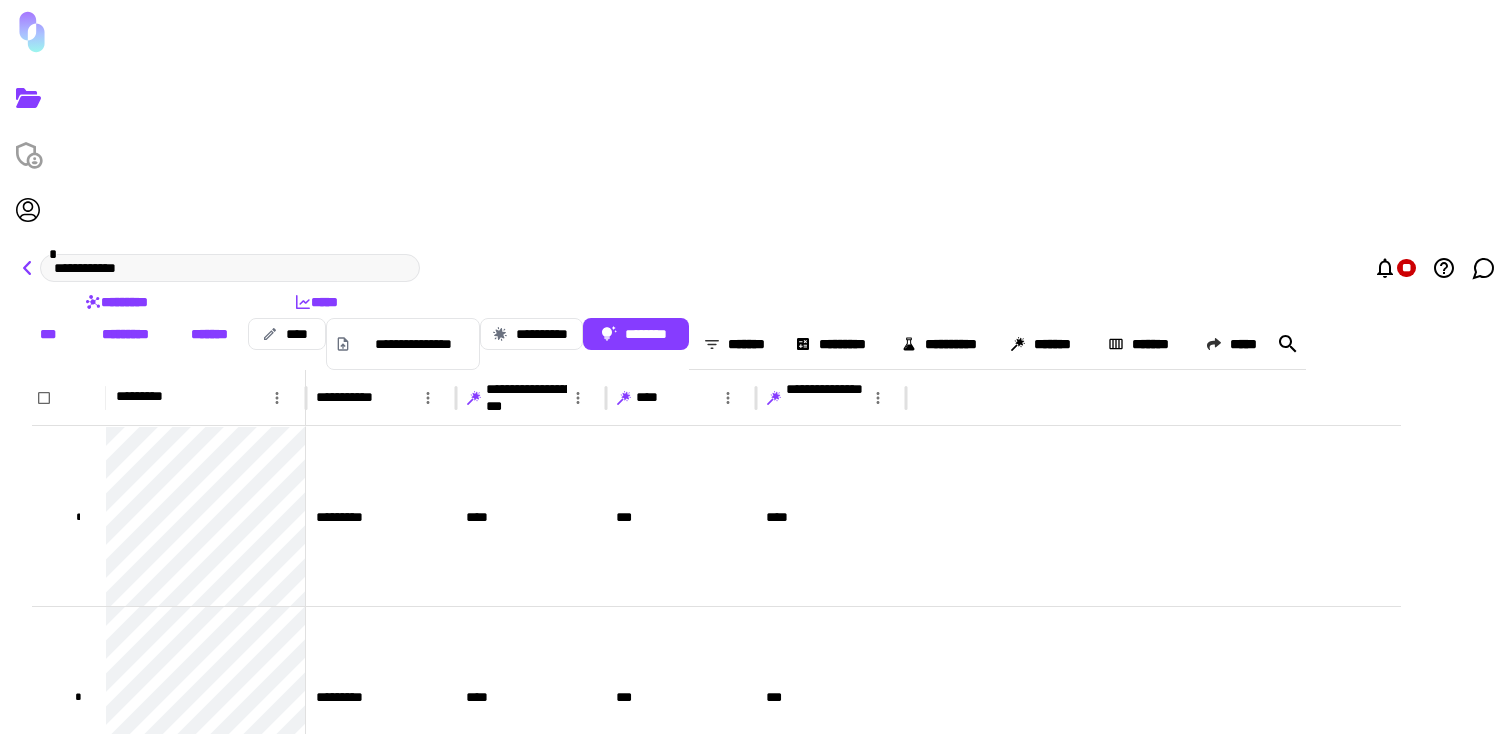 click 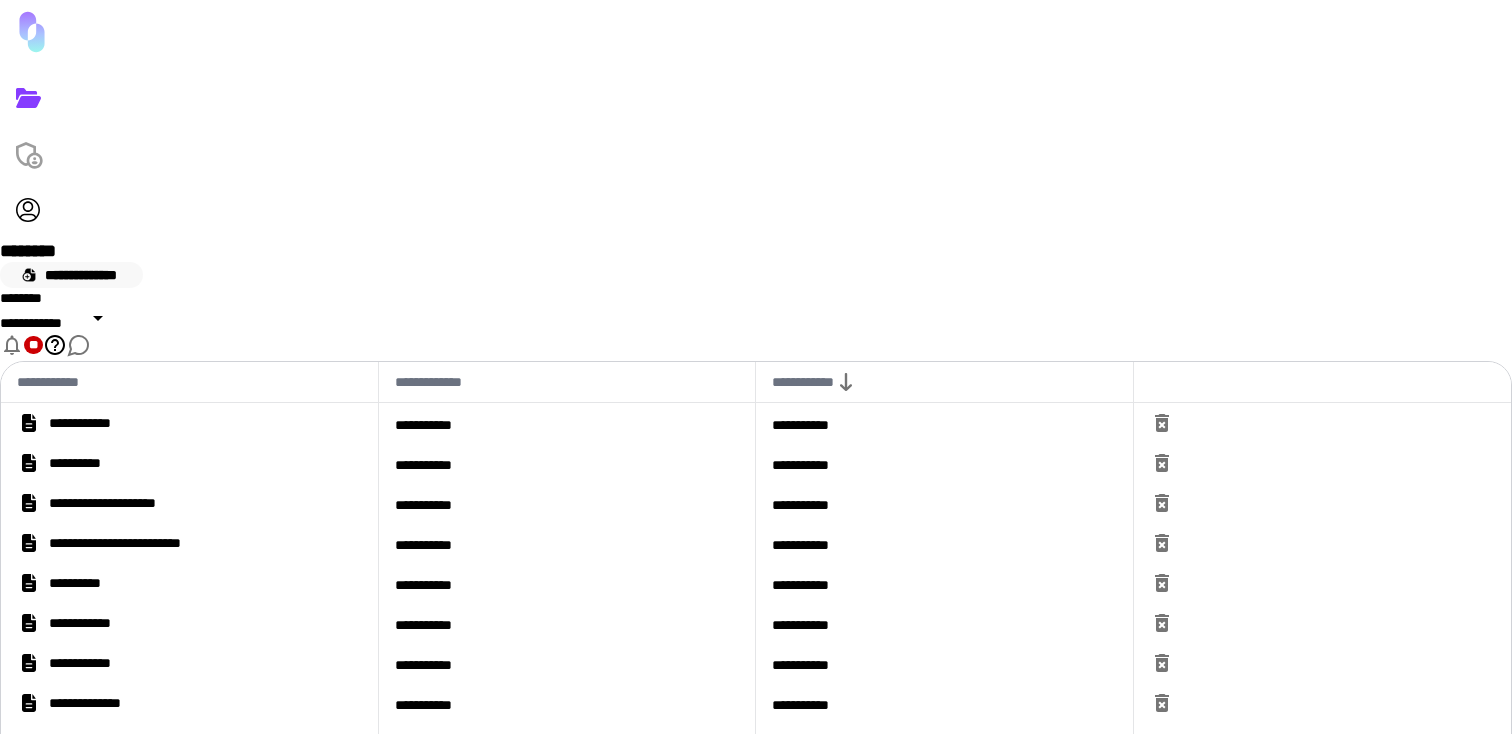 click on "**********" at bounding box center [71, 275] 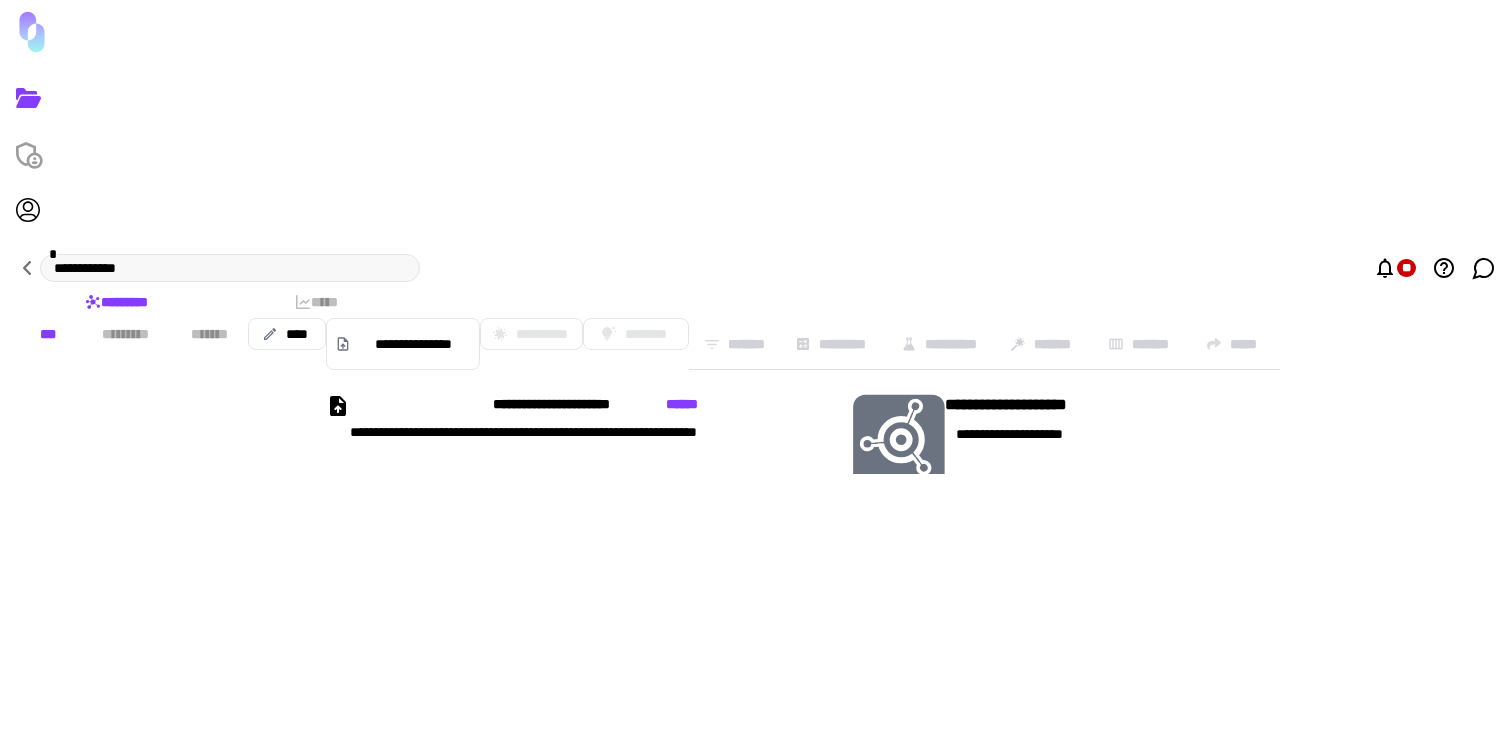 click on "[FIRST] [LAST]" at bounding box center [589, 418] 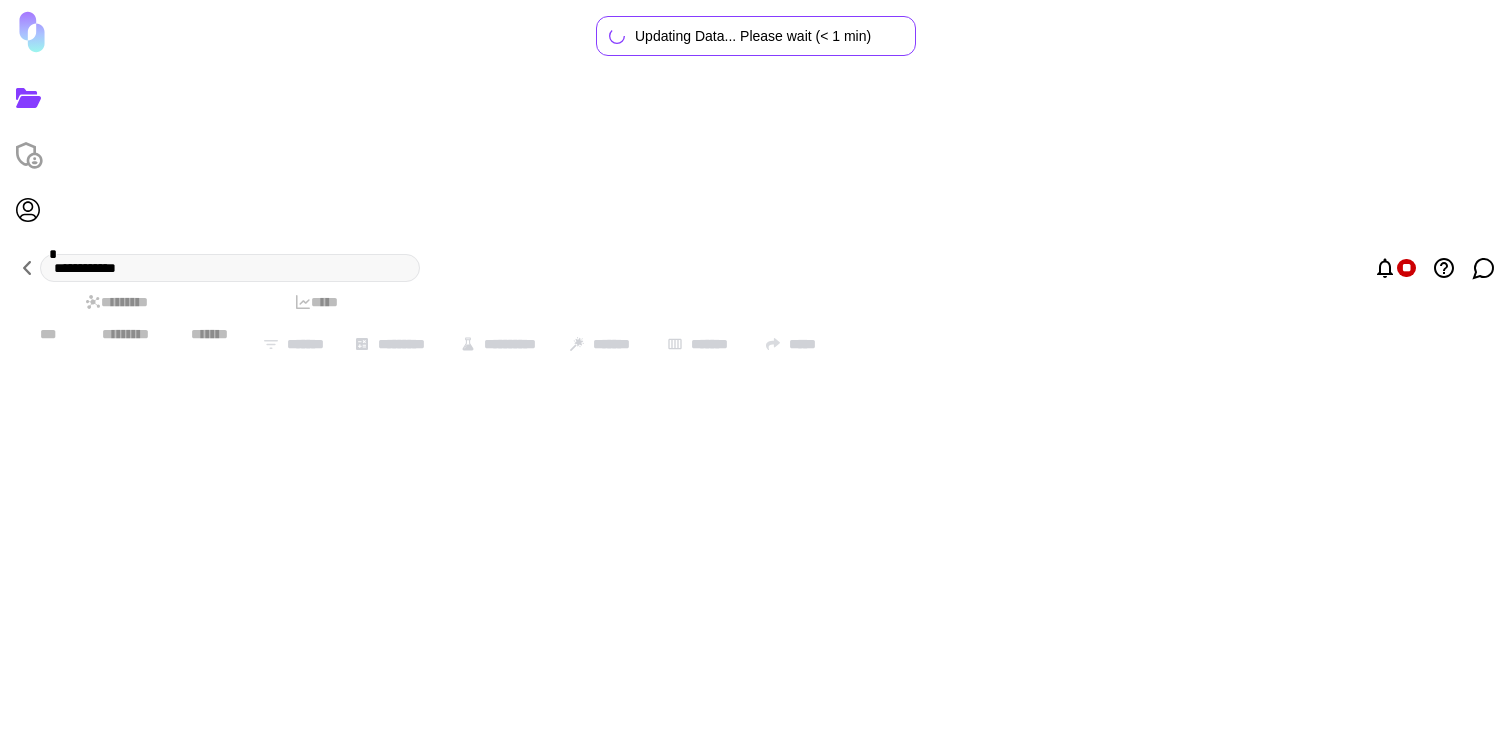 type on "[FIRST] [LAST]" 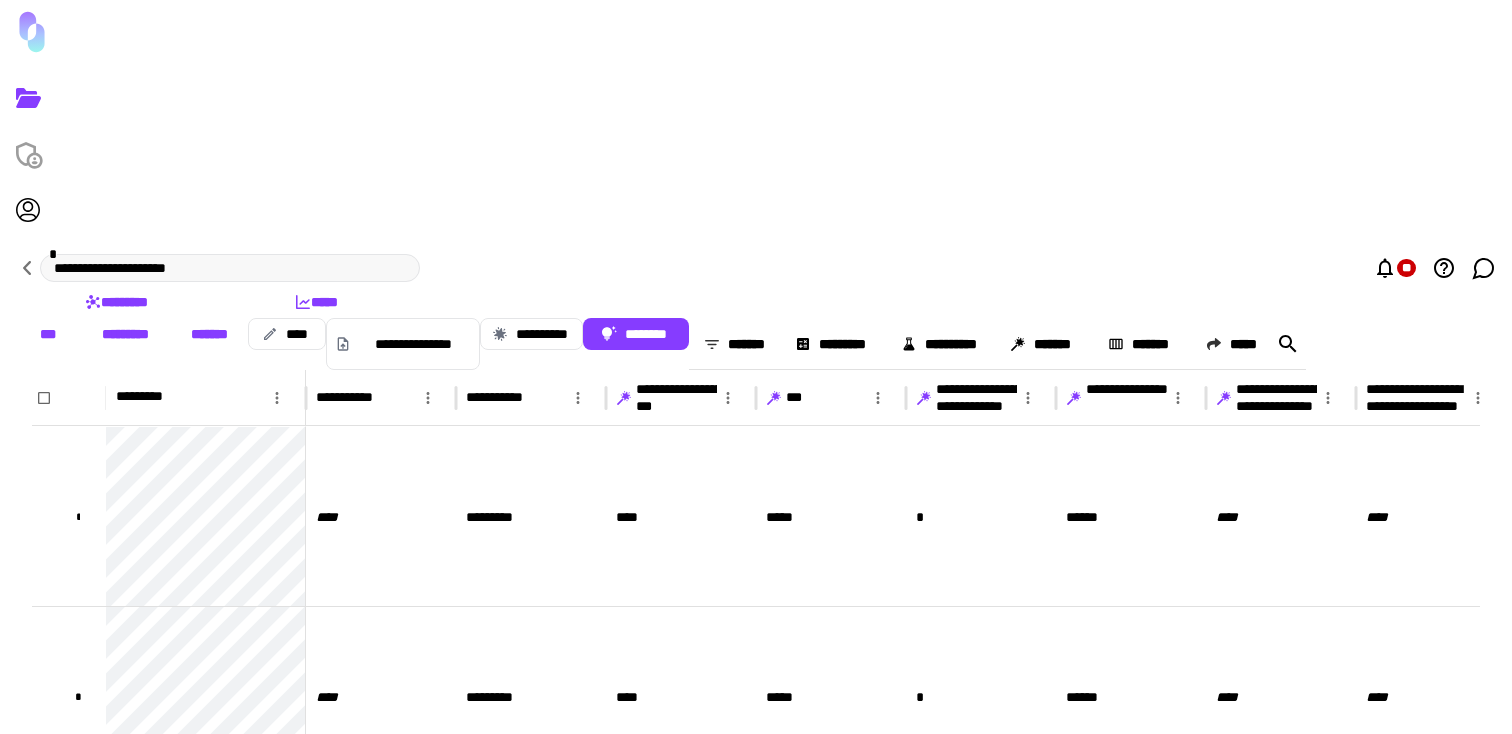 click on "[FIRST] [LAST]" at bounding box center [218, 268] 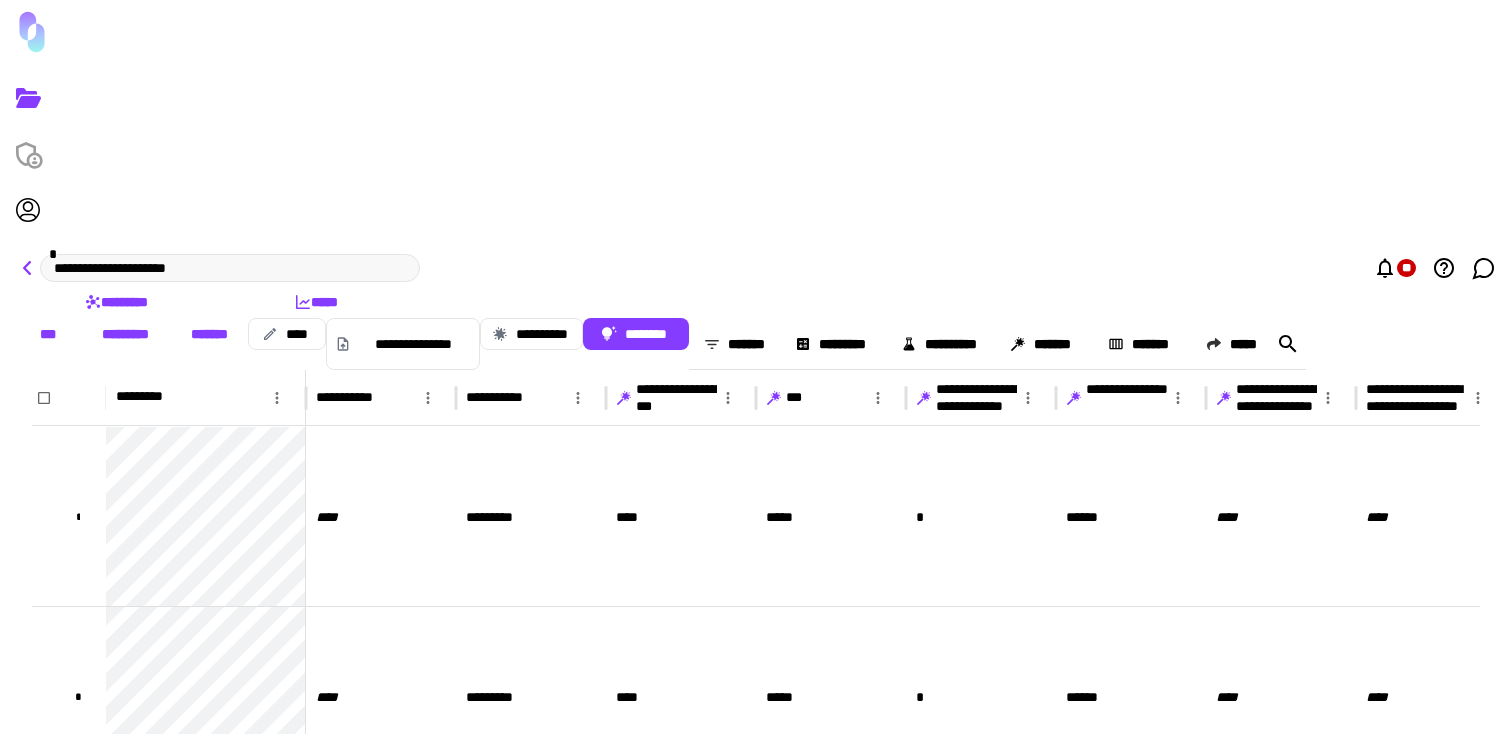 click 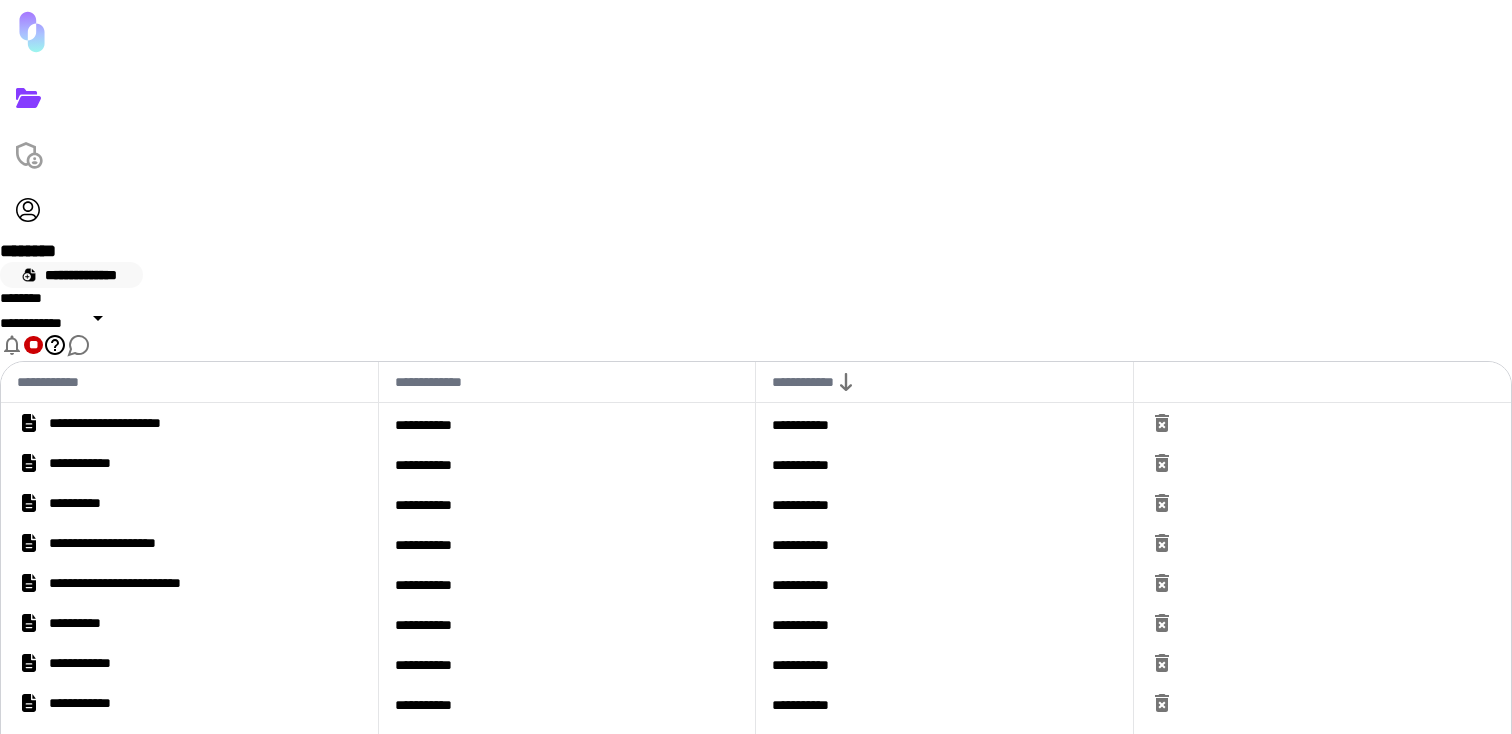 click on "**********" at bounding box center (71, 275) 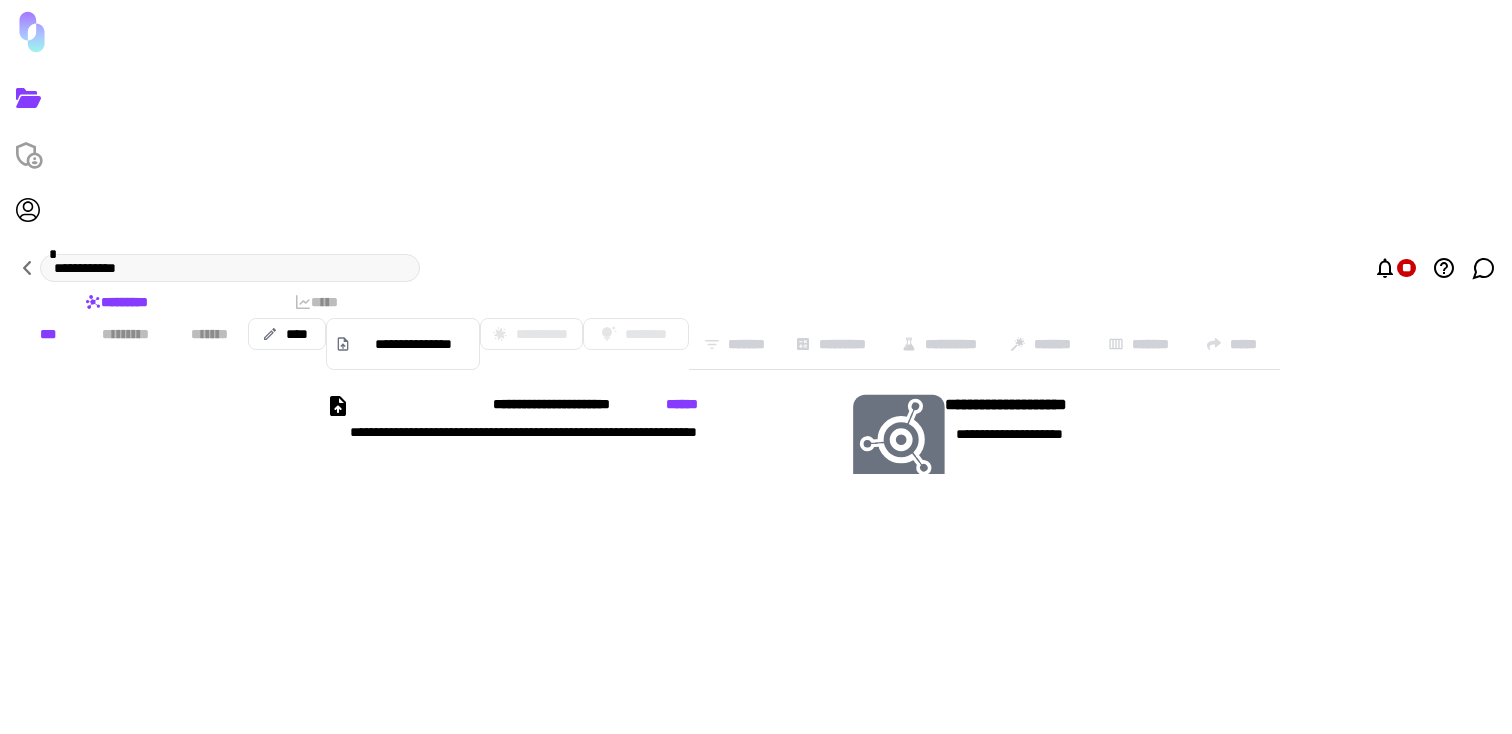 click on "**********" at bounding box center [980, 440] 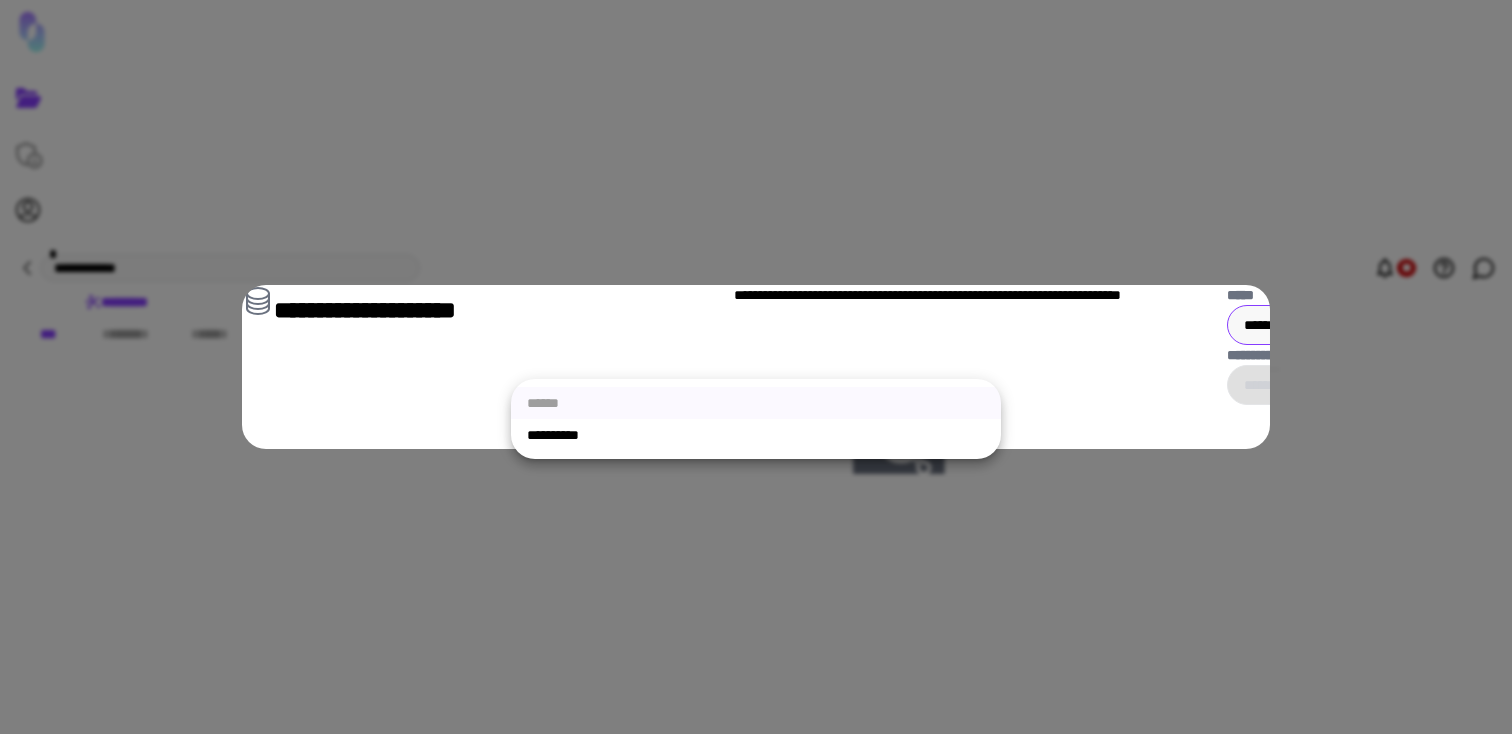click on "[NUMBER] [STREET], [CITY], [STATE]" at bounding box center [756, 367] 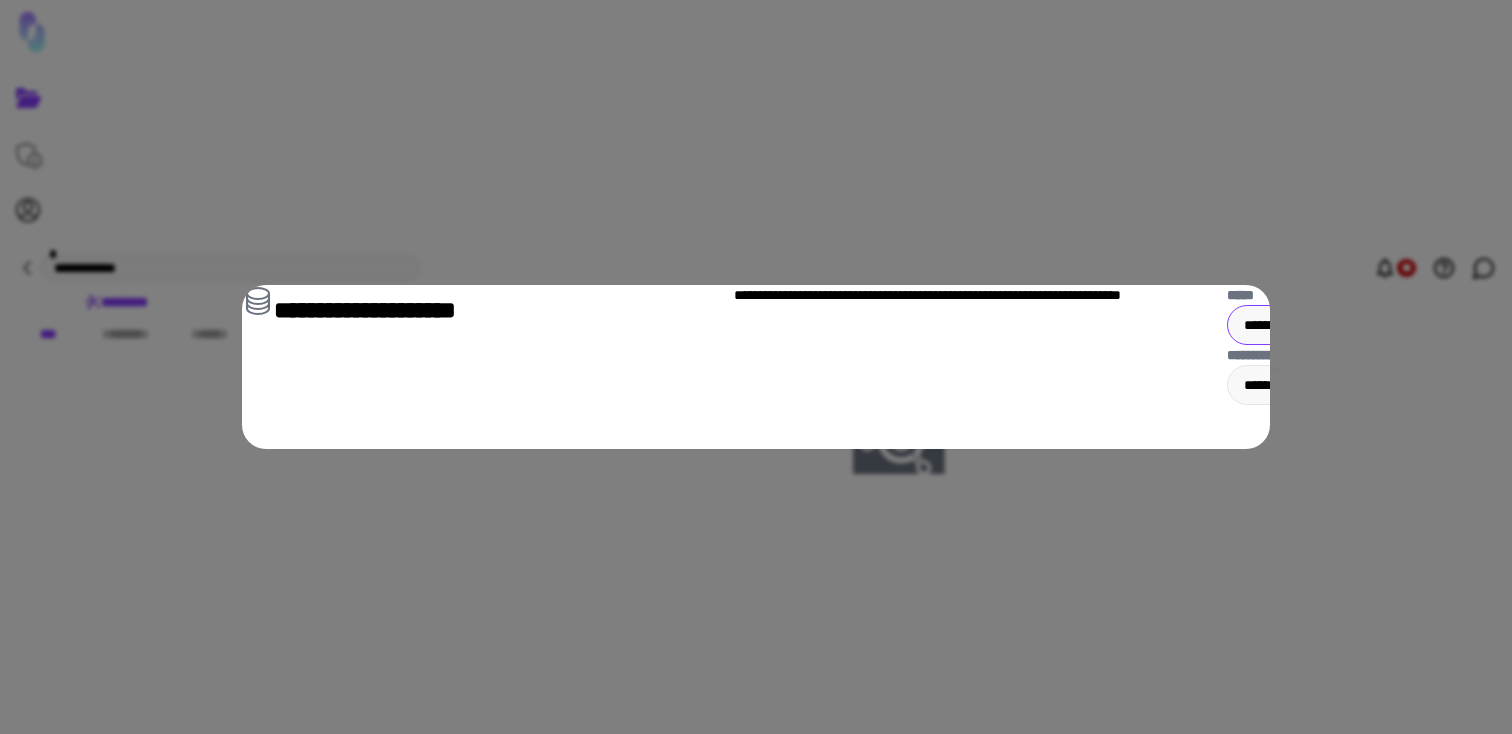 click on "[NUMBER] [STREET], [CITY], [STATE]" at bounding box center (756, 367) 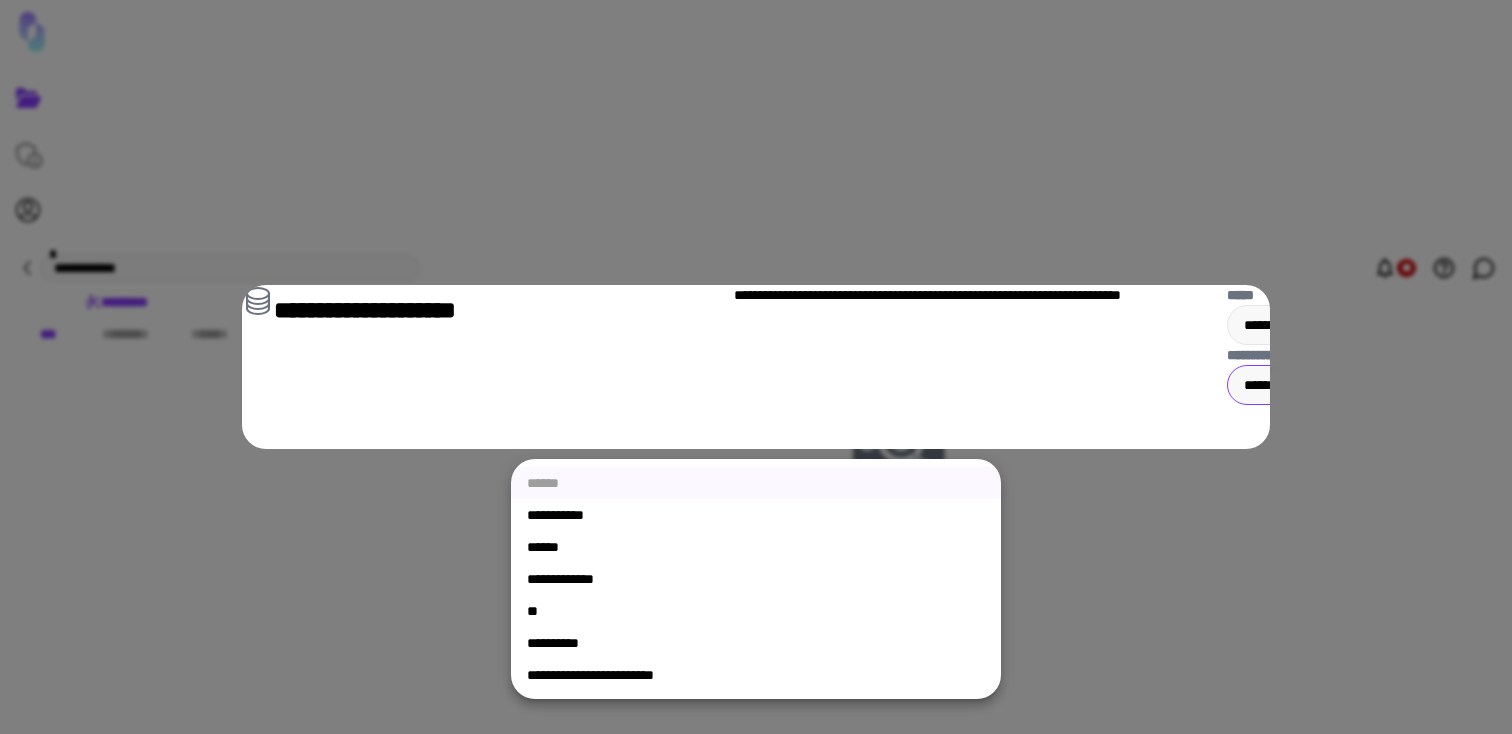 click on "**********" at bounding box center (756, 643) 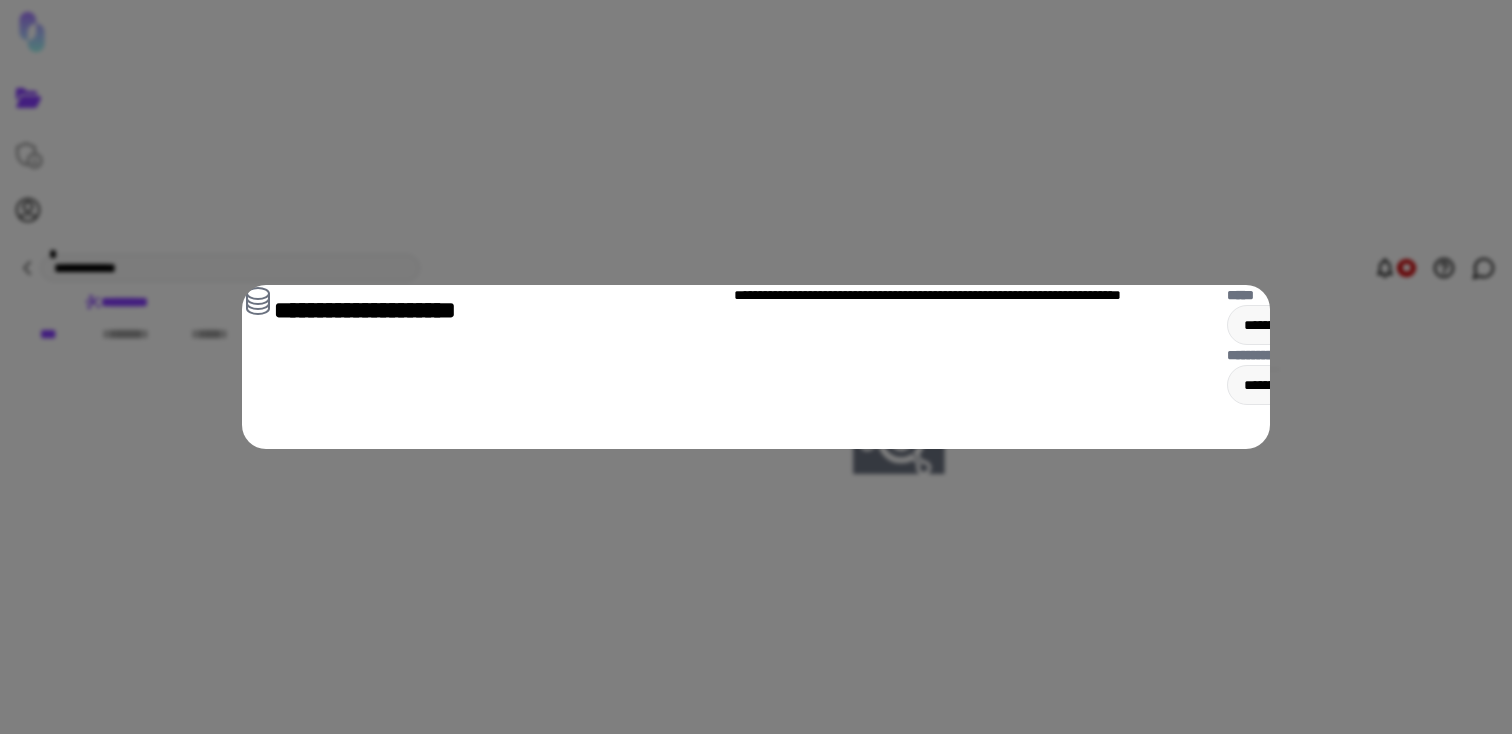 click 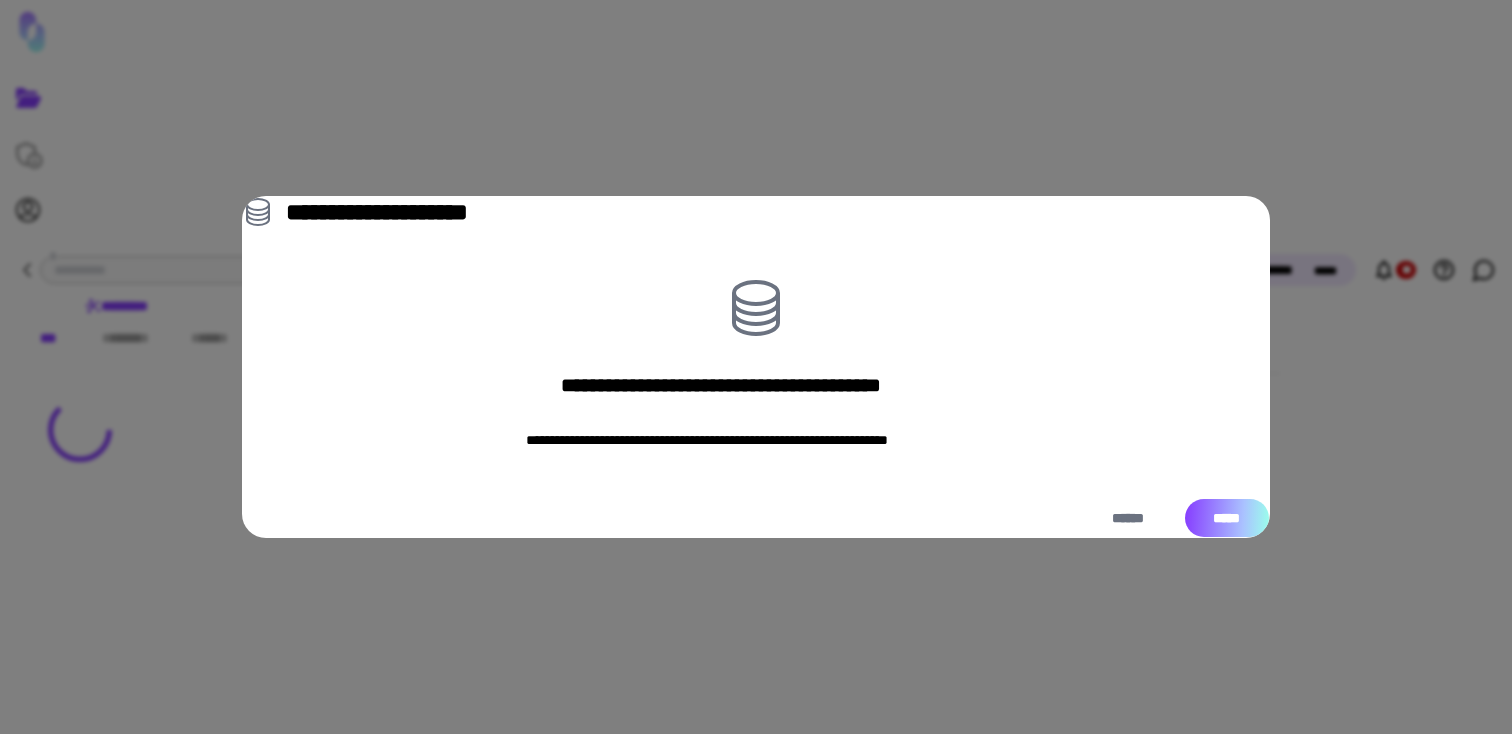 click on "*****" at bounding box center [1227, 518] 